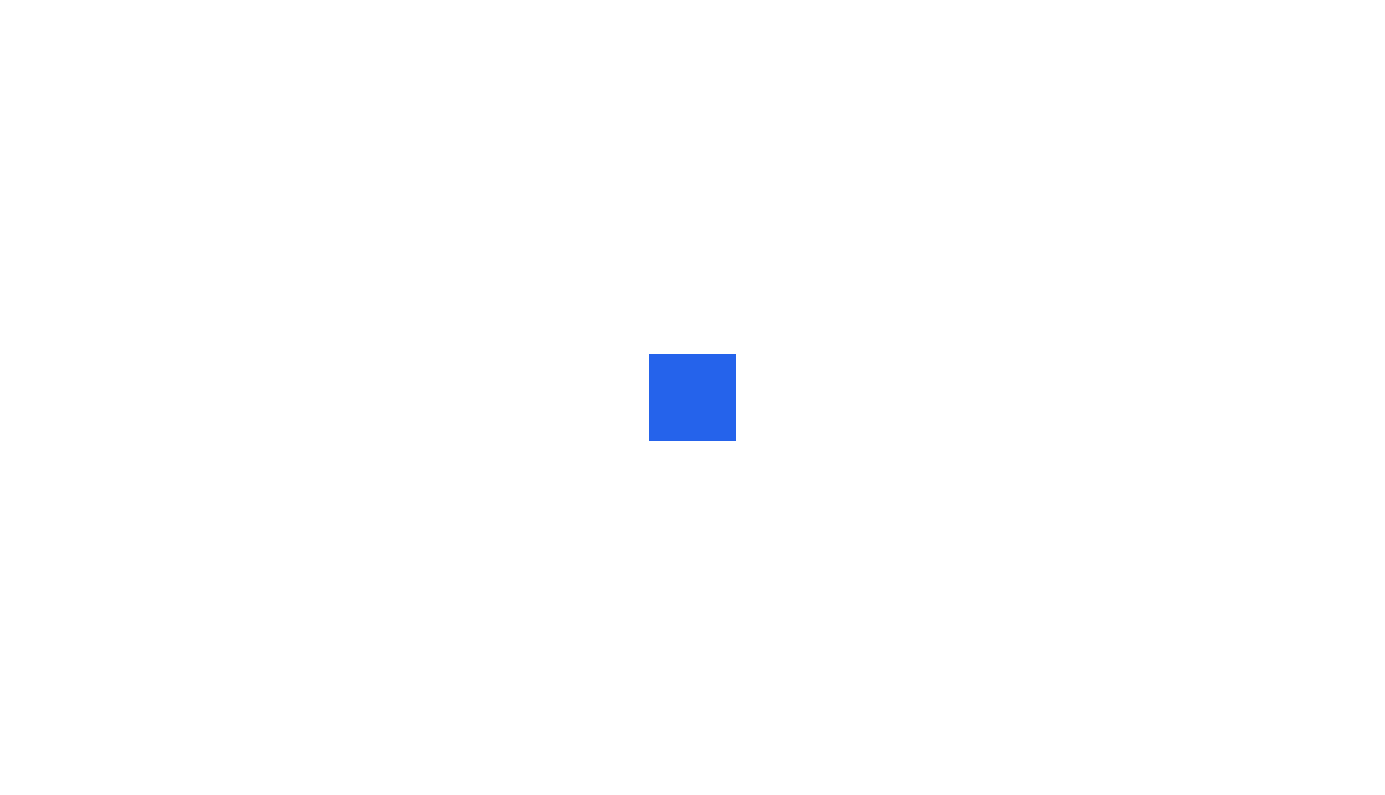 scroll, scrollTop: 0, scrollLeft: 0, axis: both 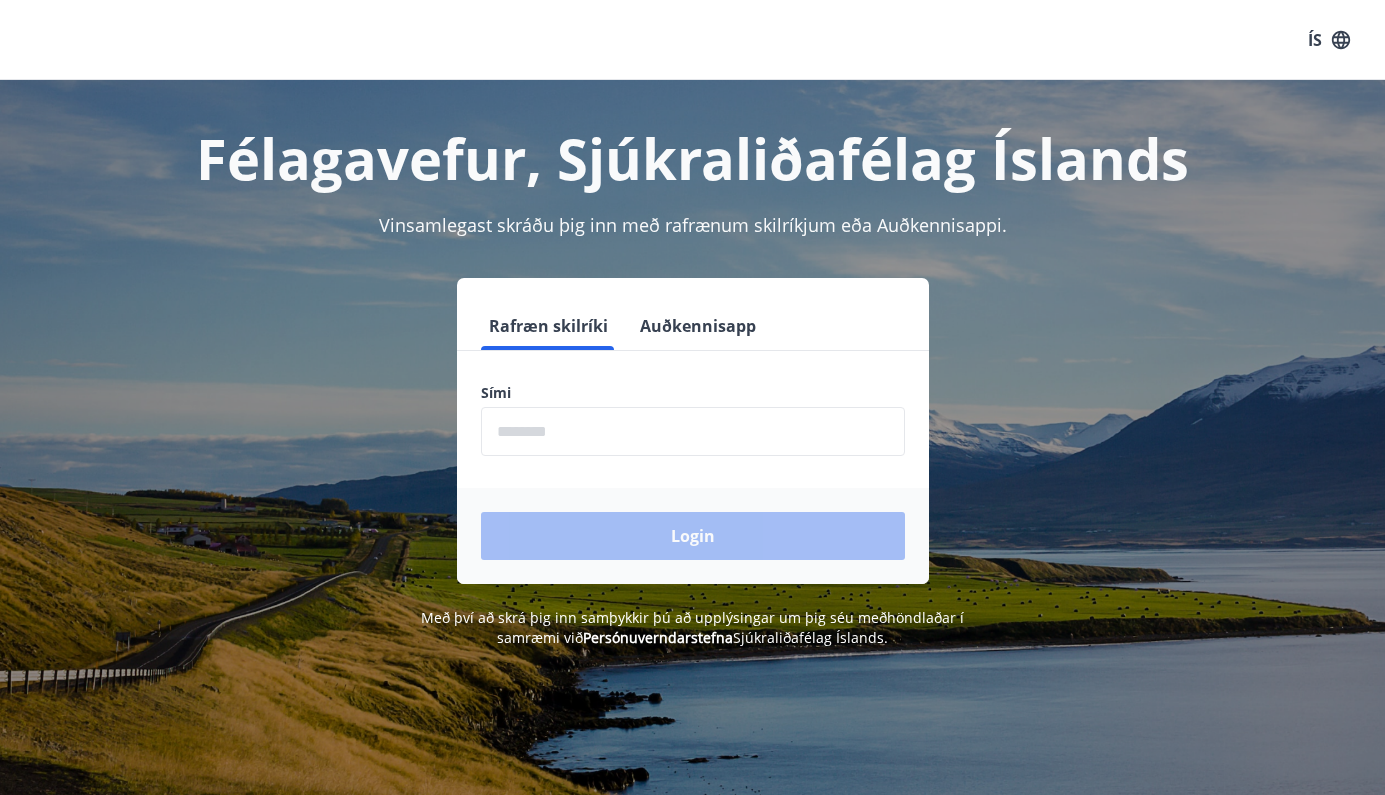 click at bounding box center (693, 431) 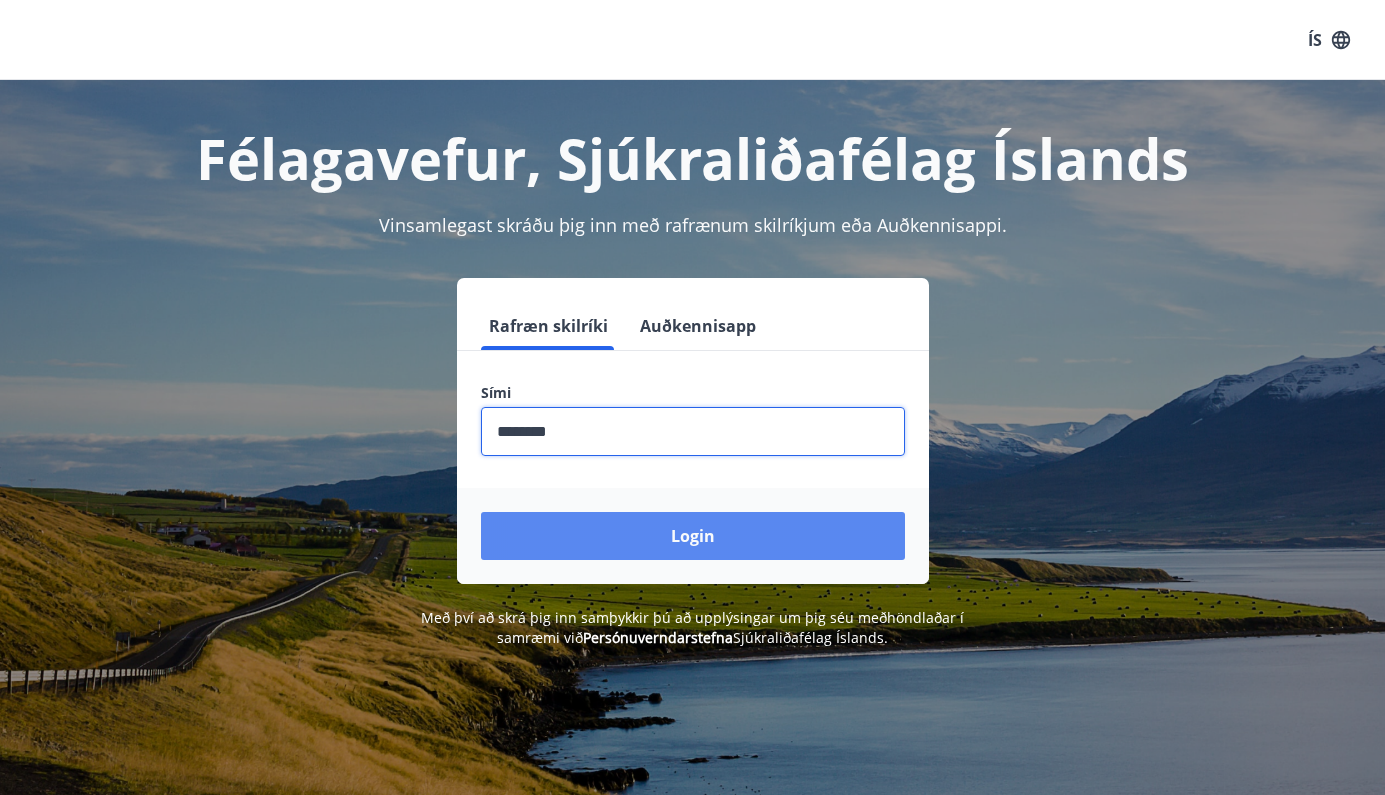 type on "********" 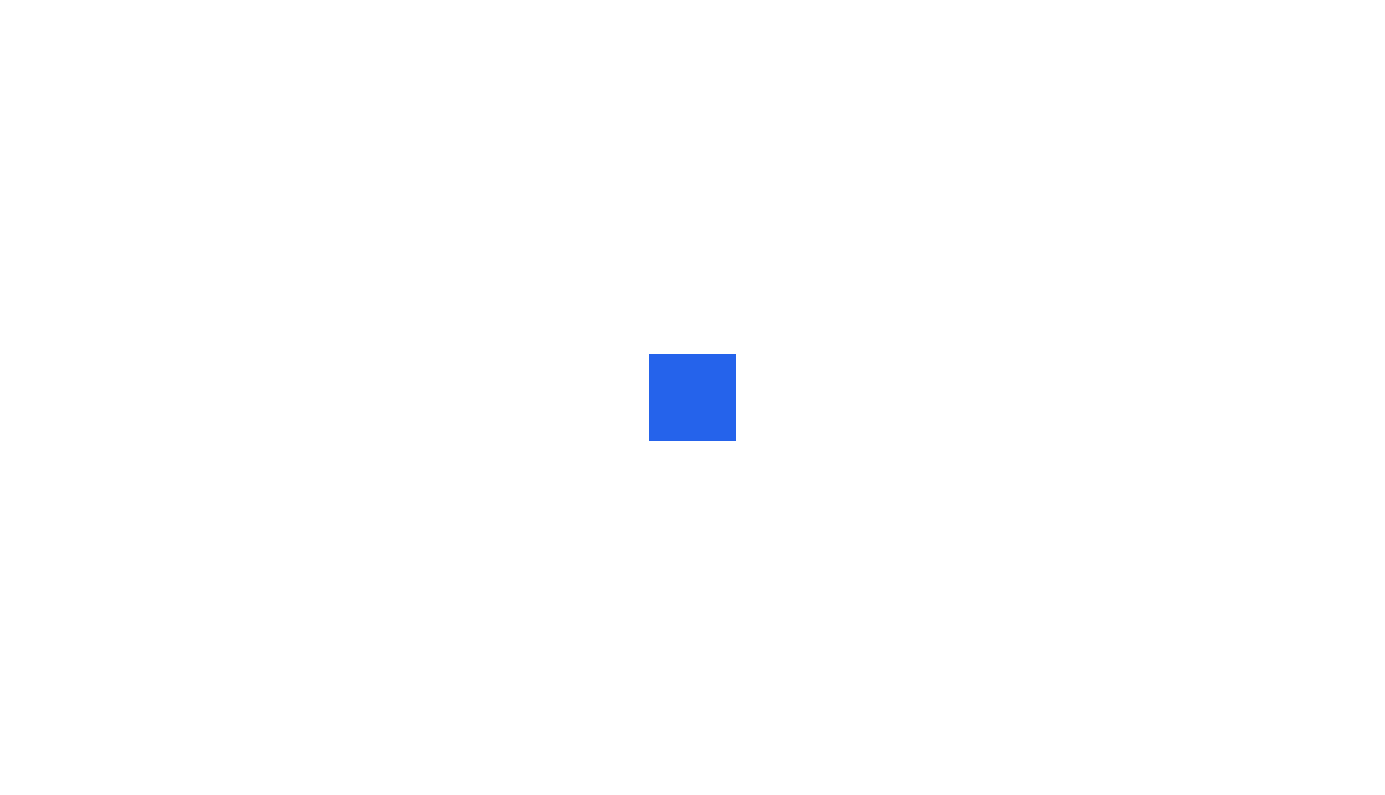 scroll, scrollTop: 0, scrollLeft: 0, axis: both 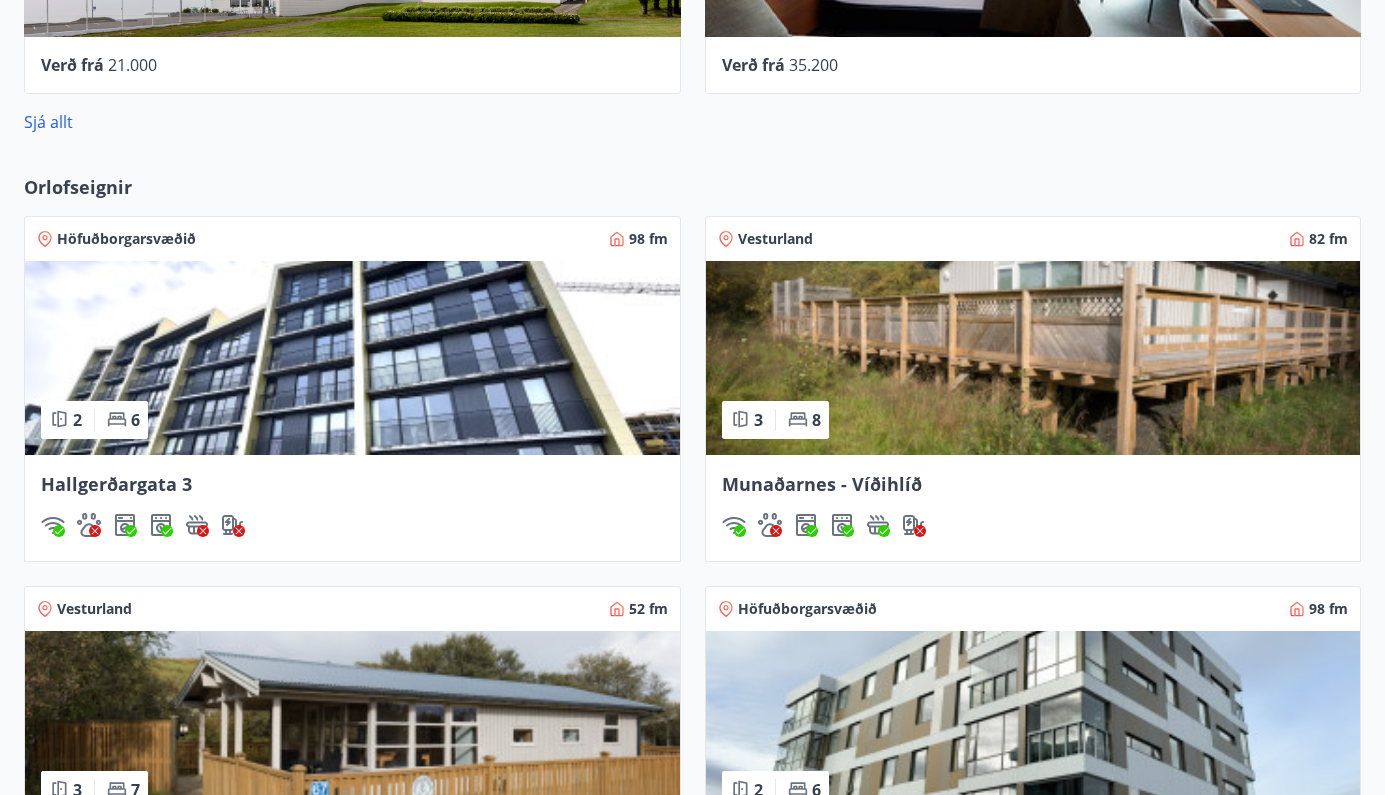 click on "Munaðarnes - Víðihlíð" at bounding box center [822, 484] 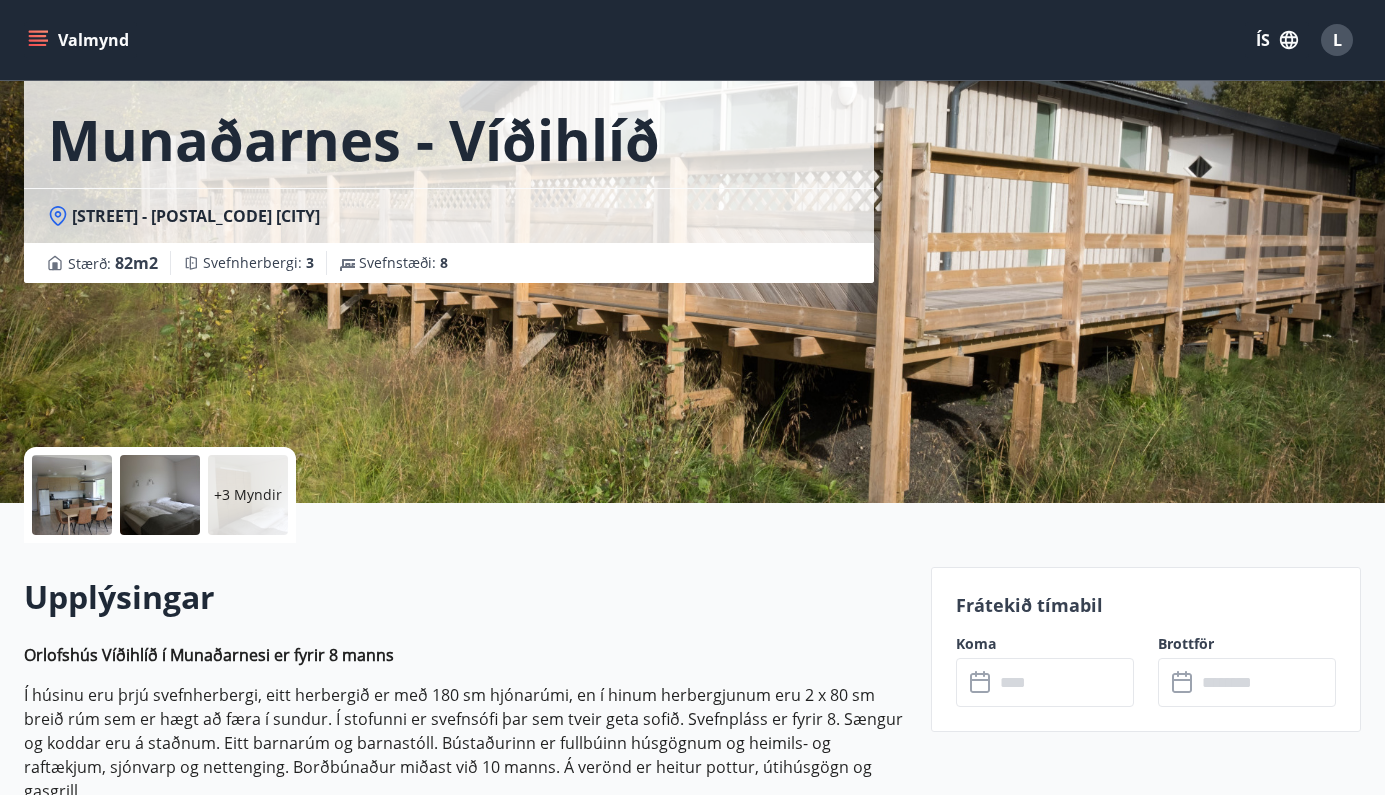 scroll, scrollTop: 566, scrollLeft: 0, axis: vertical 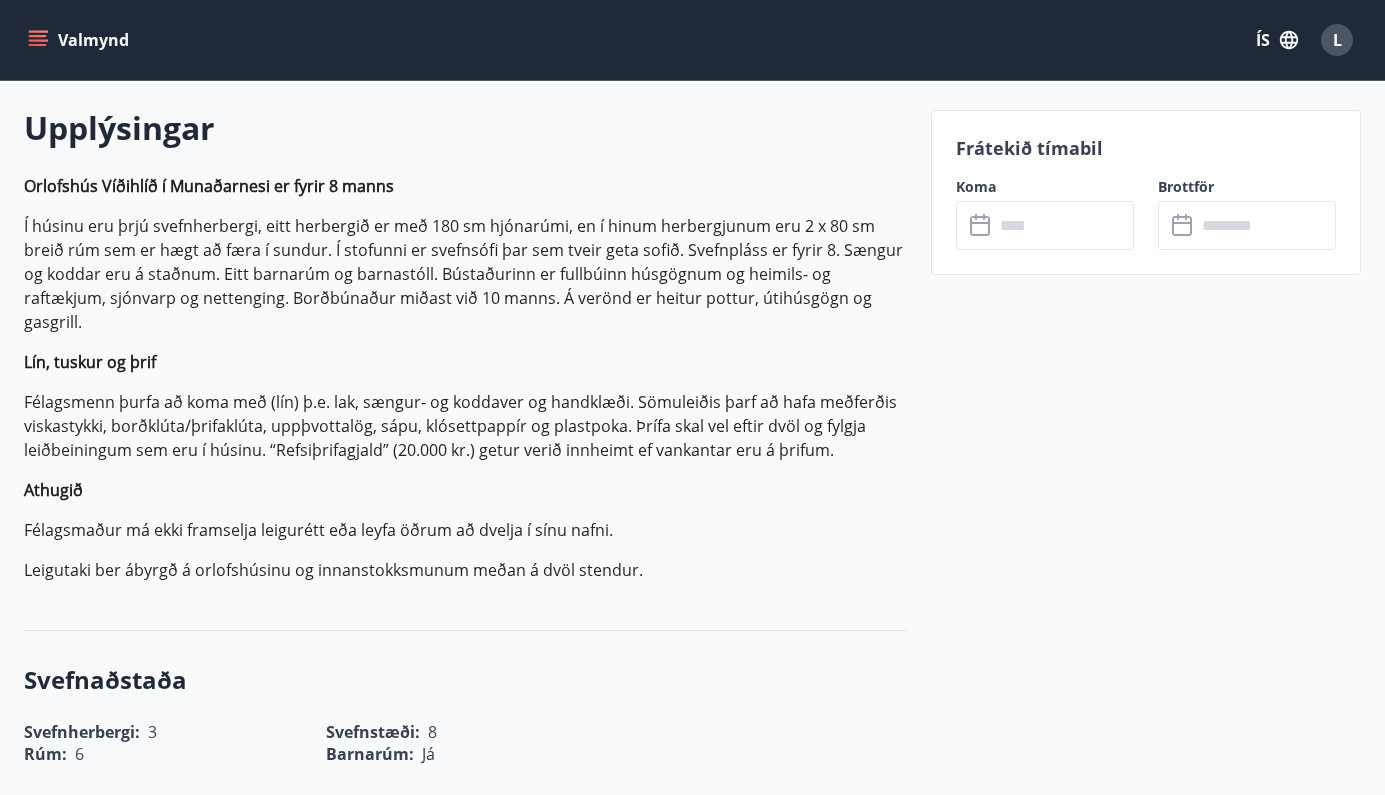 click 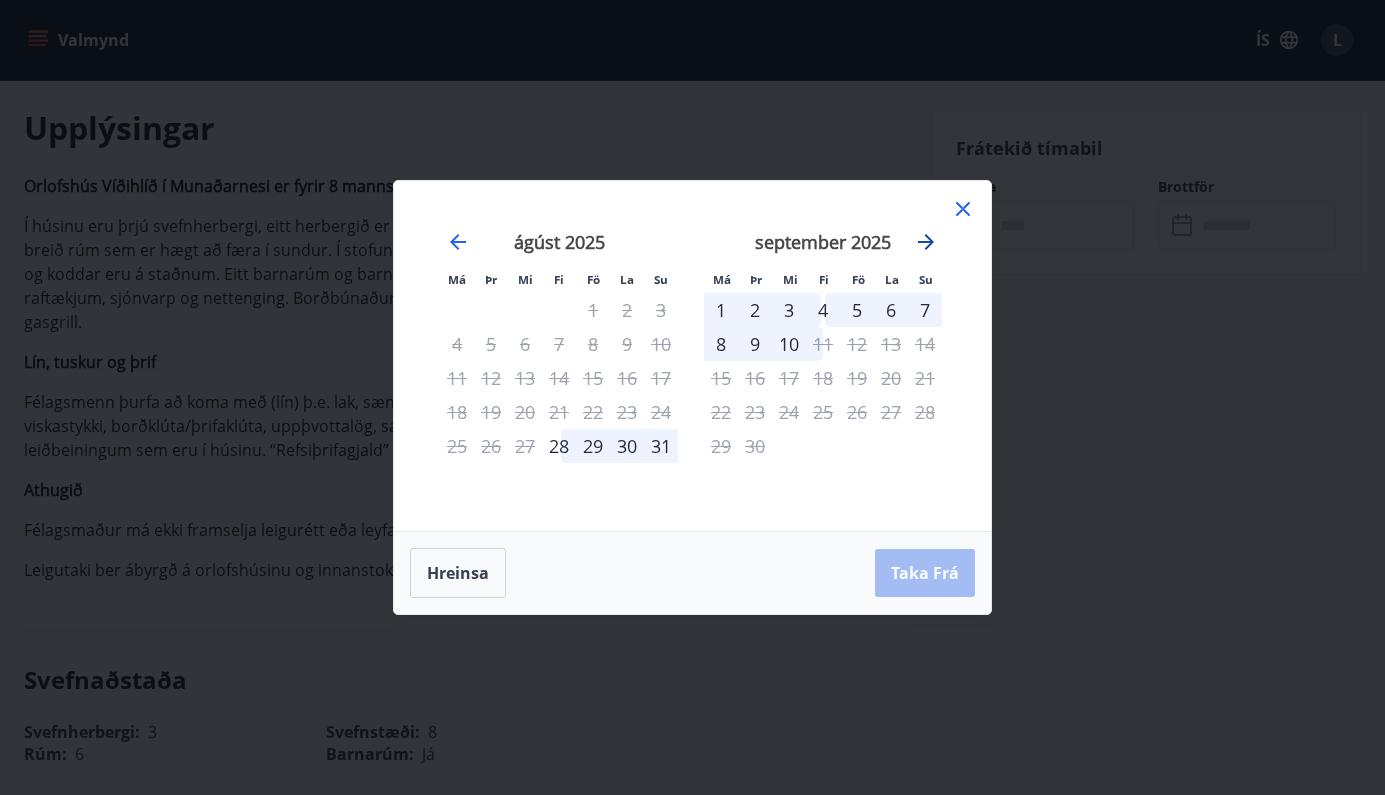 click 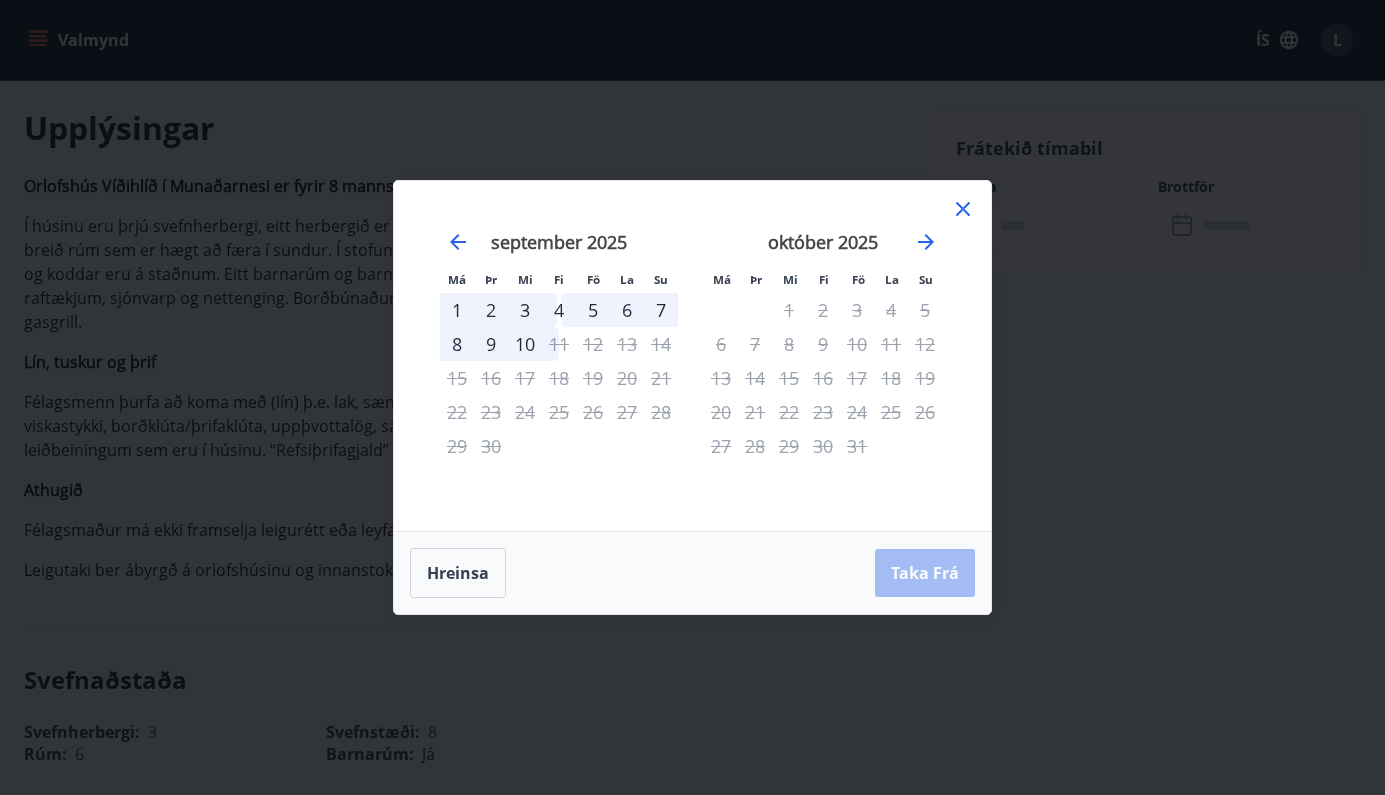 click 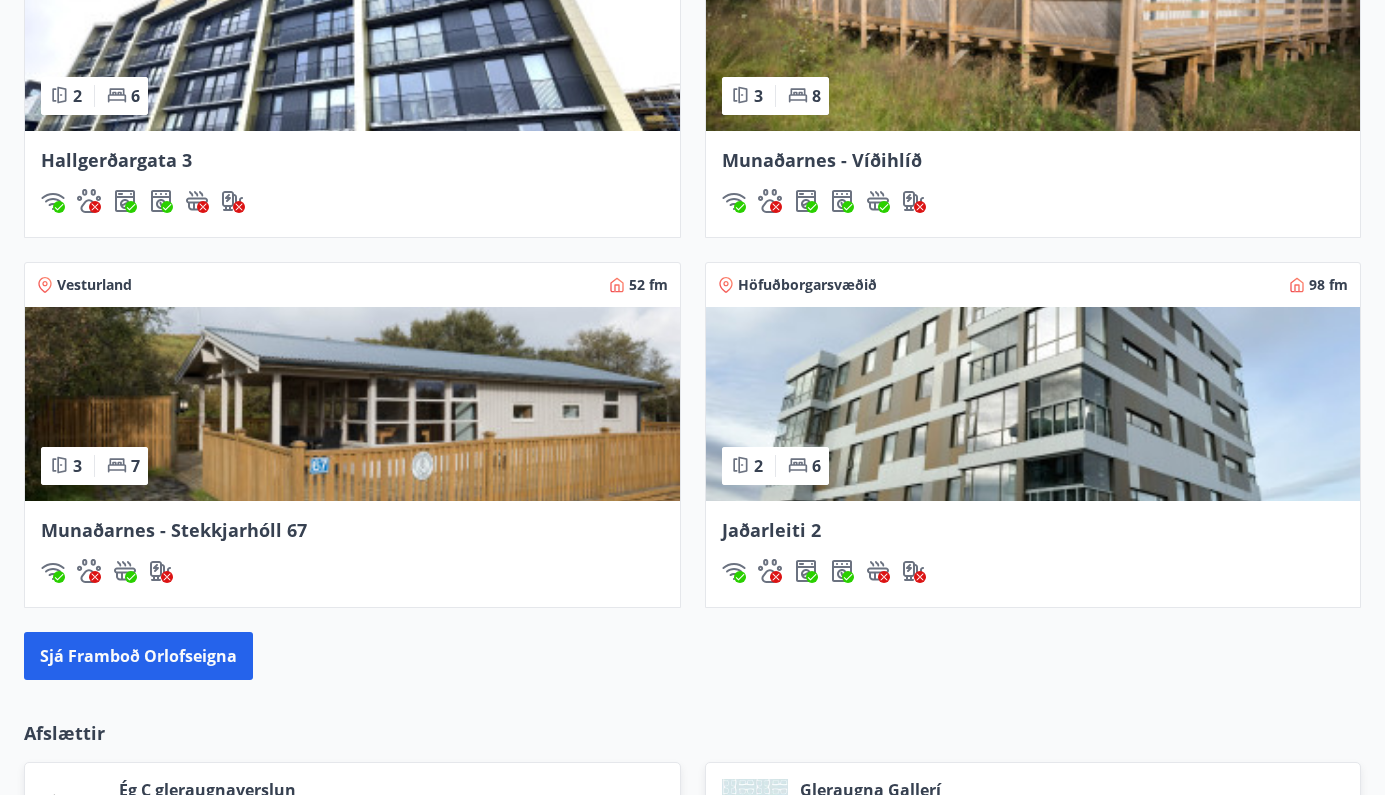 scroll, scrollTop: 1453, scrollLeft: 0, axis: vertical 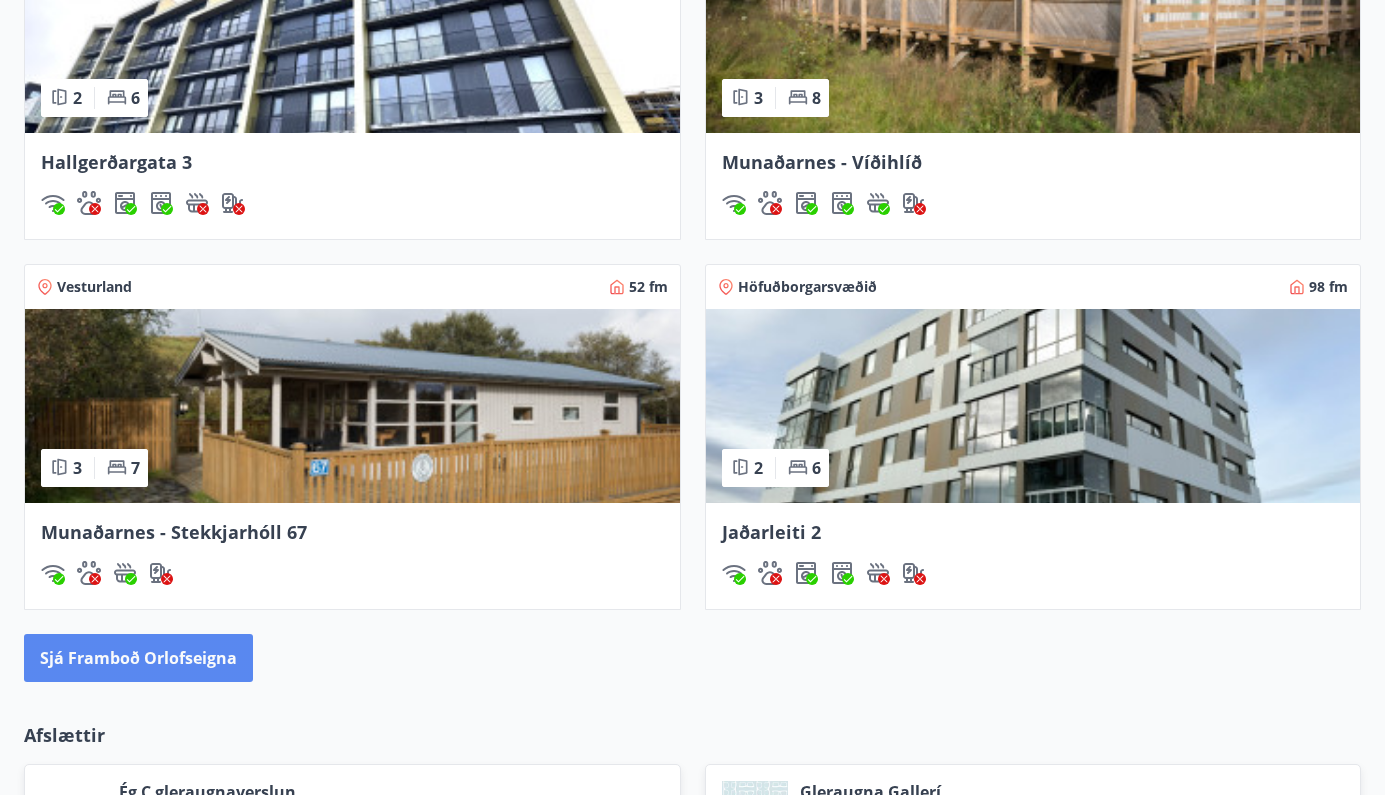 click on "Sjá framboð orlofseigna" at bounding box center [138, 658] 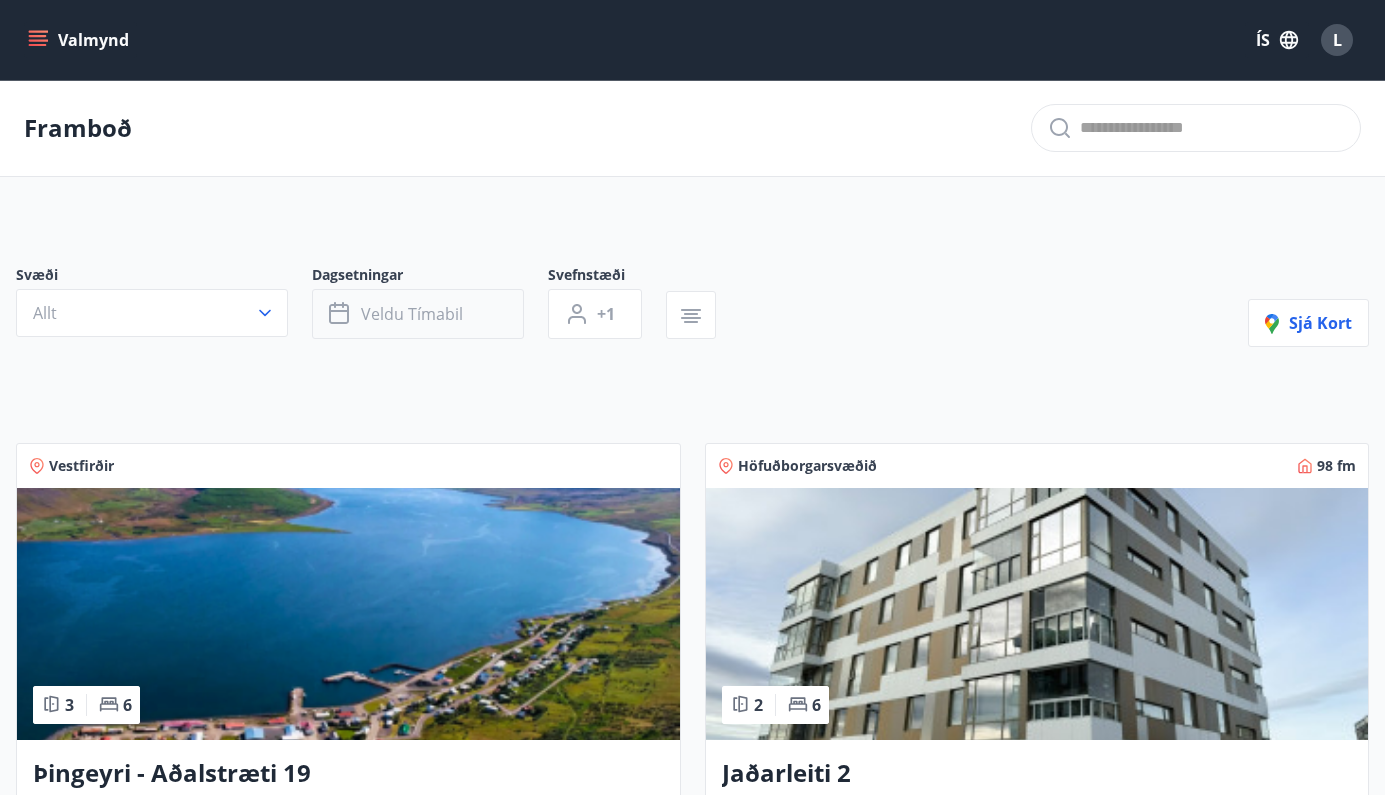 scroll, scrollTop: 0, scrollLeft: 0, axis: both 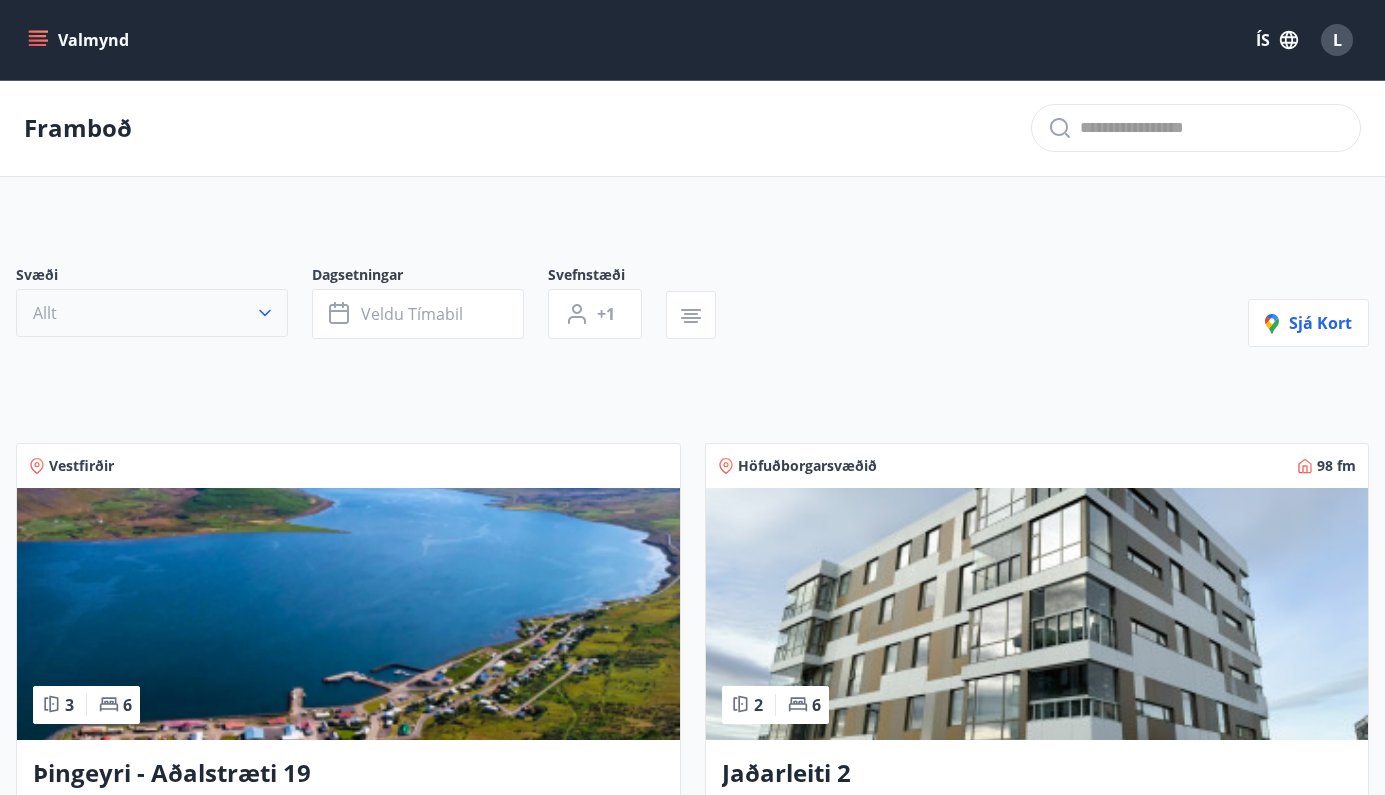 click 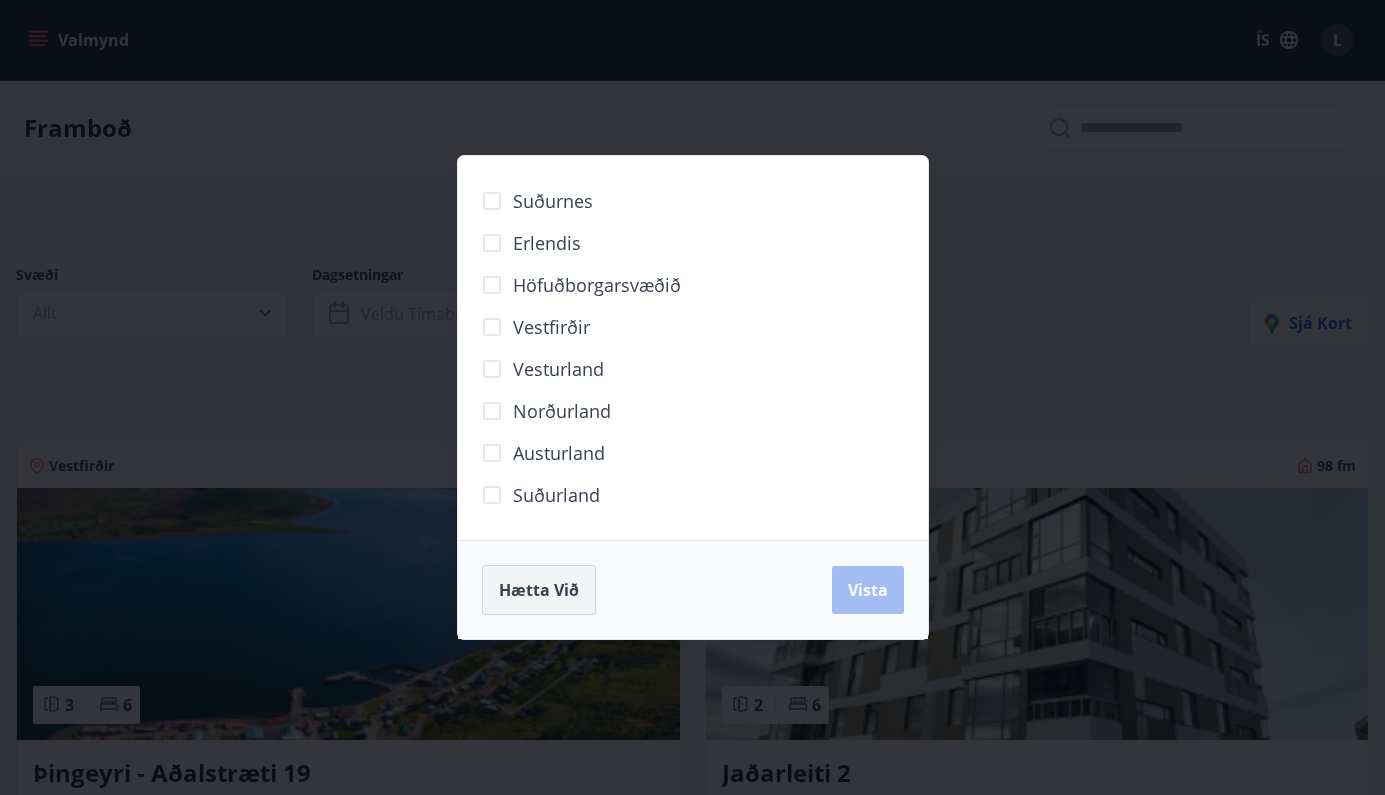 click on "Hætta við" at bounding box center (539, 590) 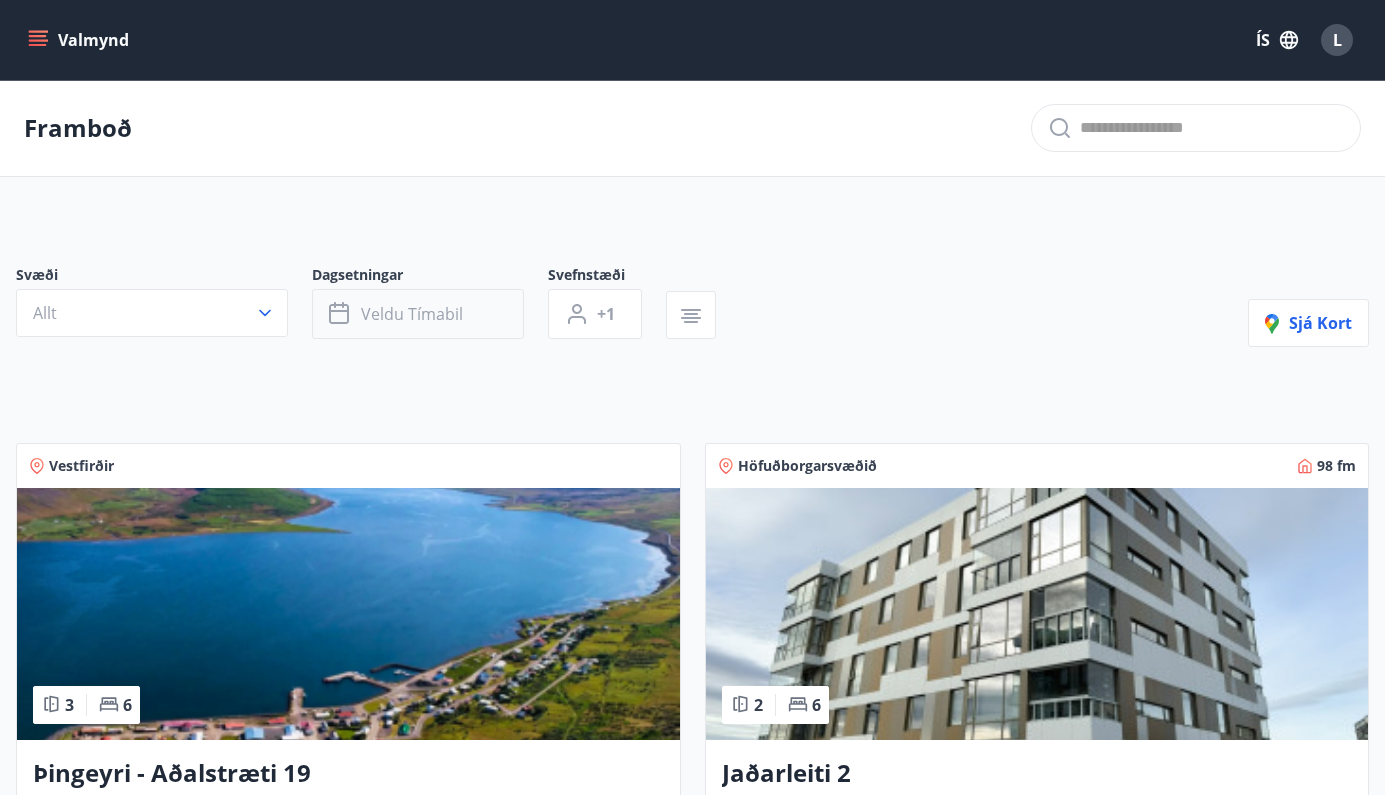 click on "Veldu tímabil" at bounding box center (412, 314) 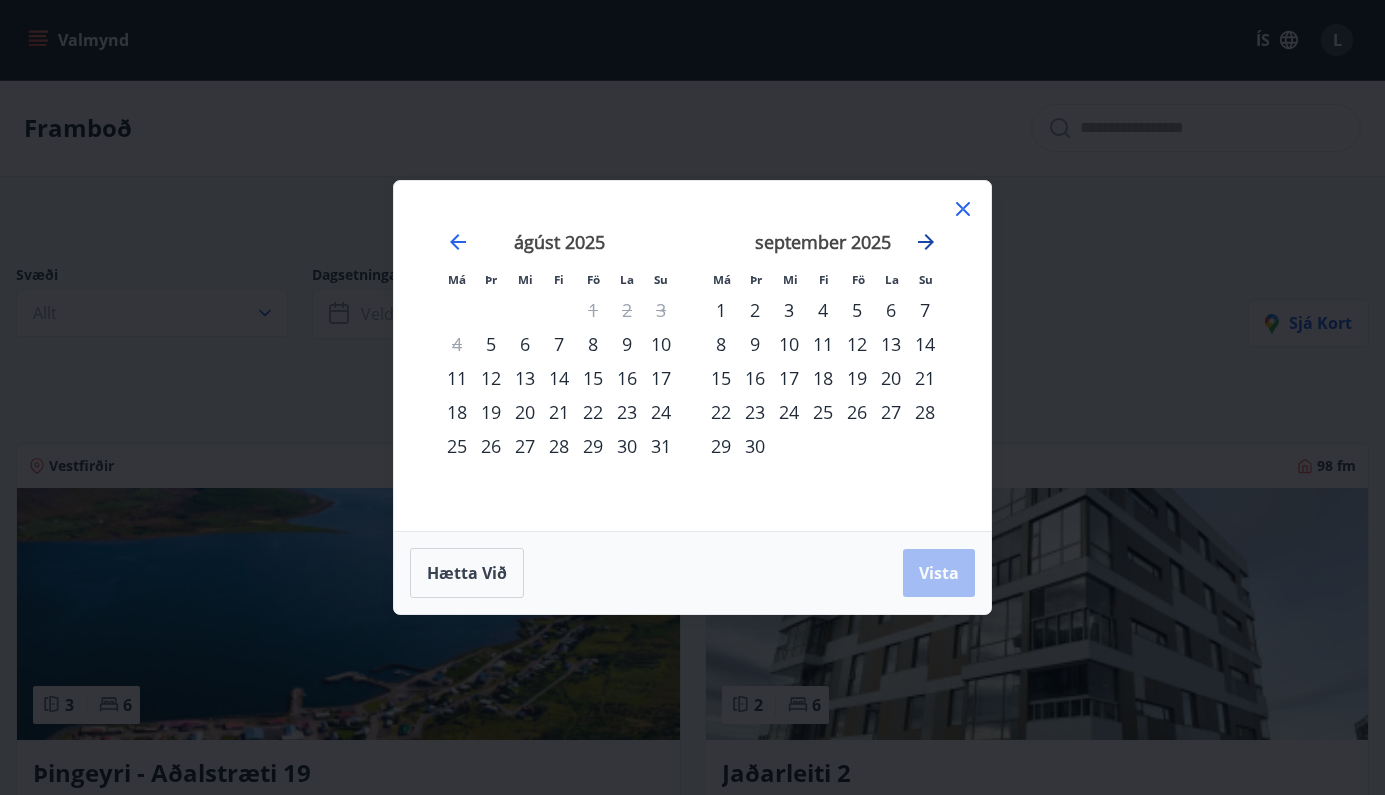 click 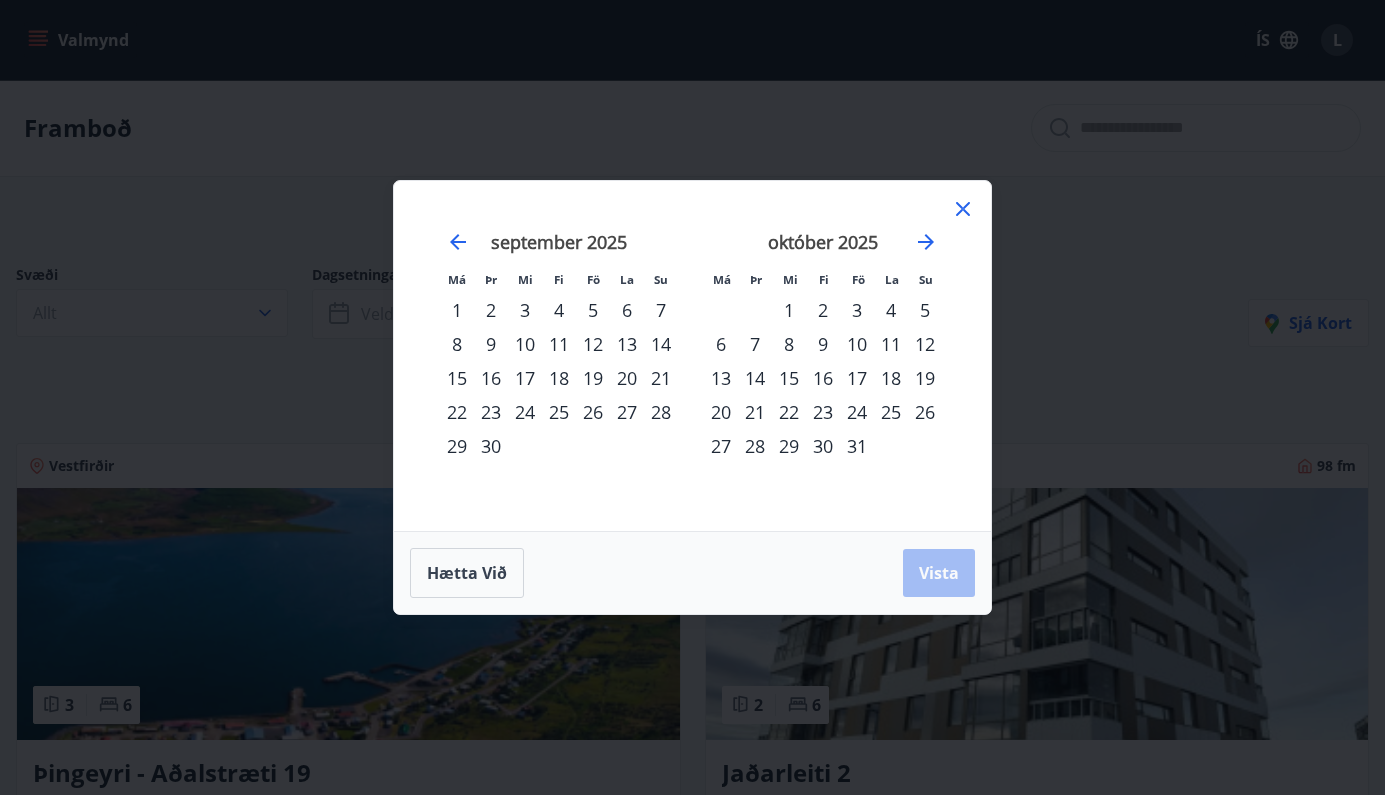 click on "24" at bounding box center (857, 412) 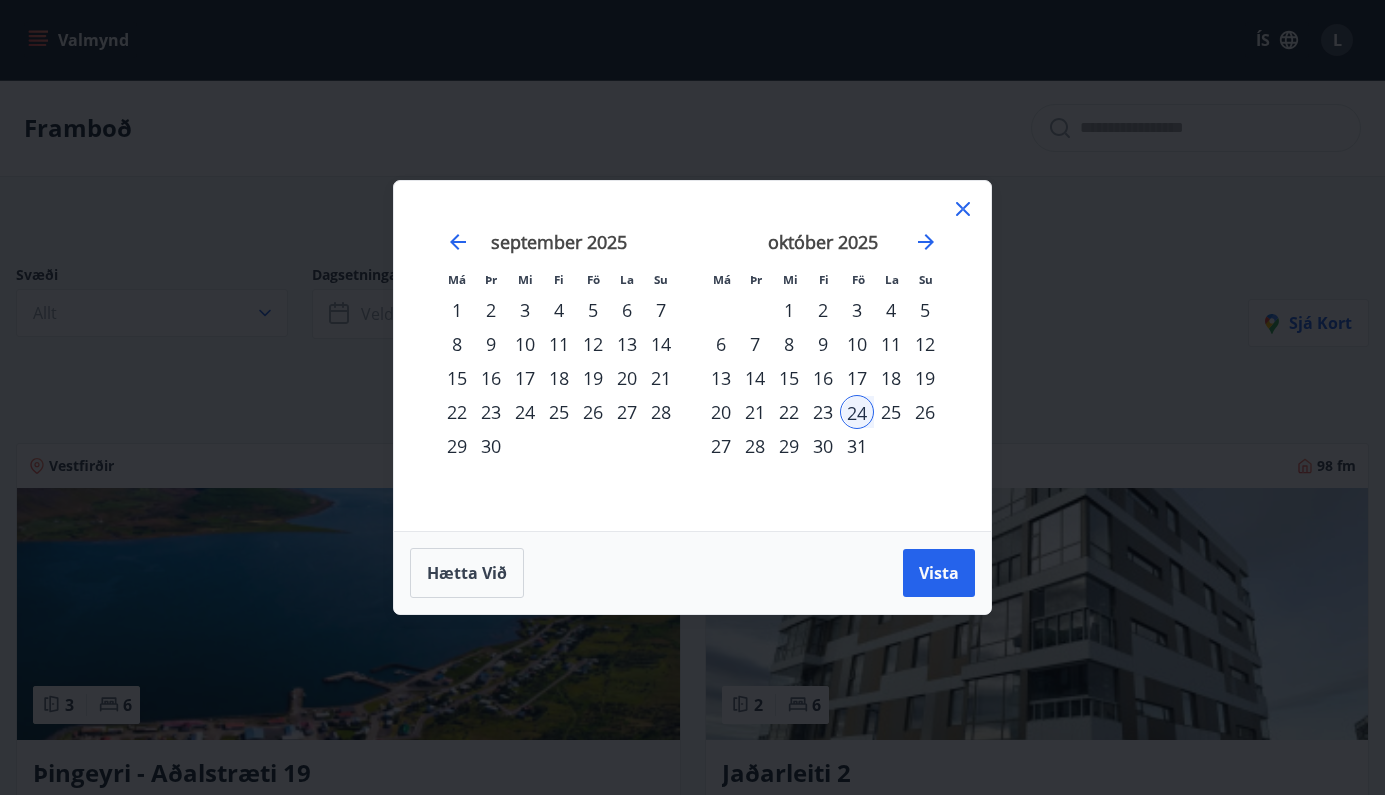 click on "27" at bounding box center (721, 446) 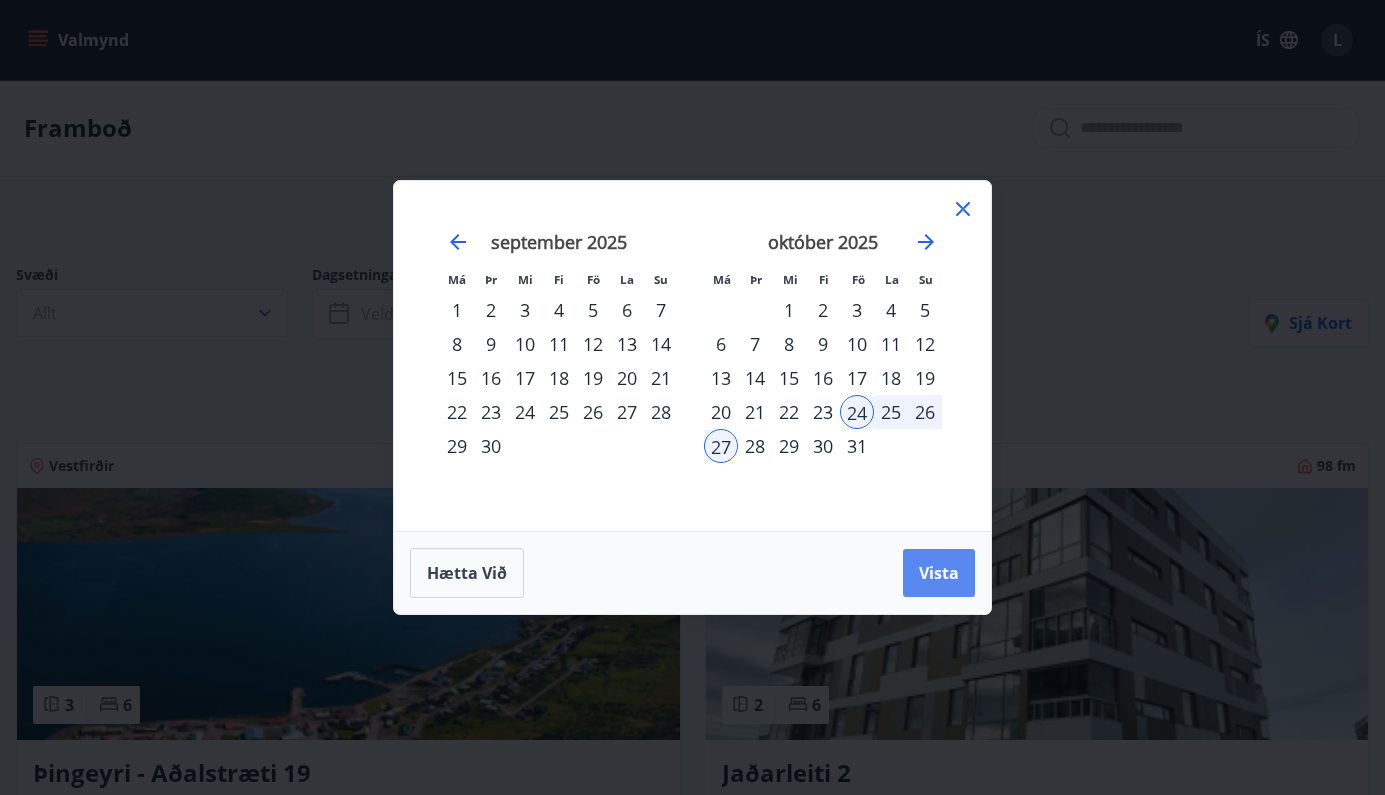 click on "Vista" at bounding box center (939, 573) 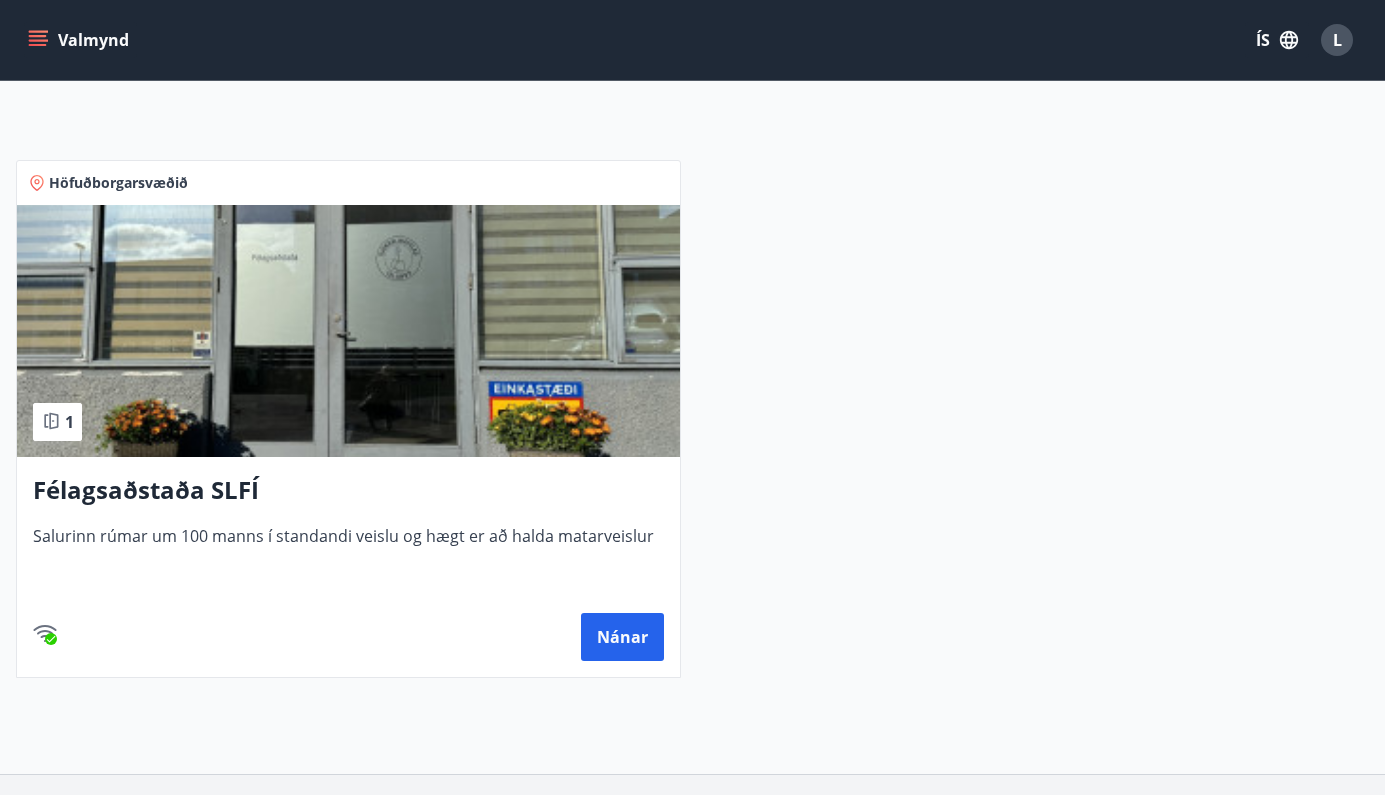 scroll, scrollTop: 301, scrollLeft: 0, axis: vertical 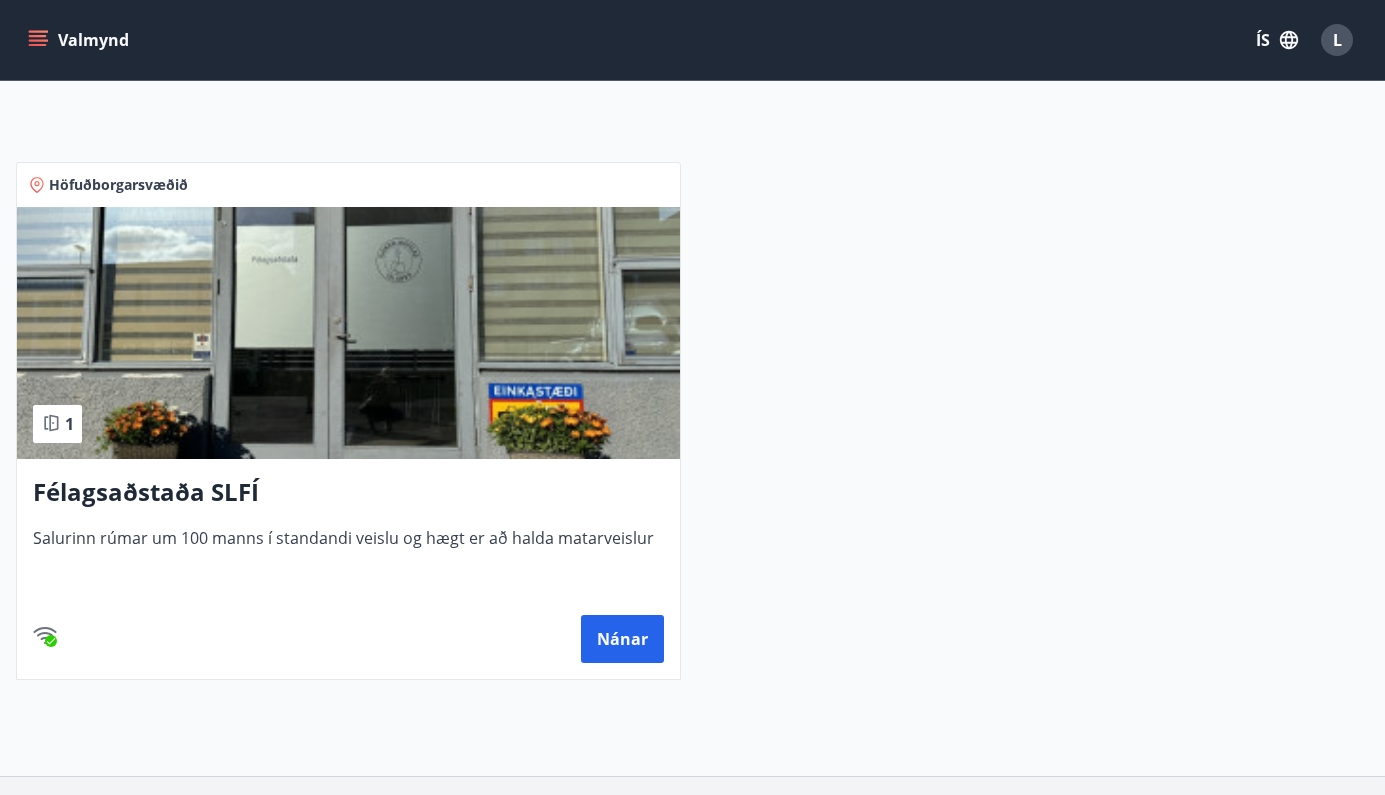 click on "Höfuðborgarsvæðið 1 Félagsaðstaða SLFÍ Salurinn rúmar um 100 manns í standandi veislu og hægt er að halda matarveislur Nánar" at bounding box center (680, 409) 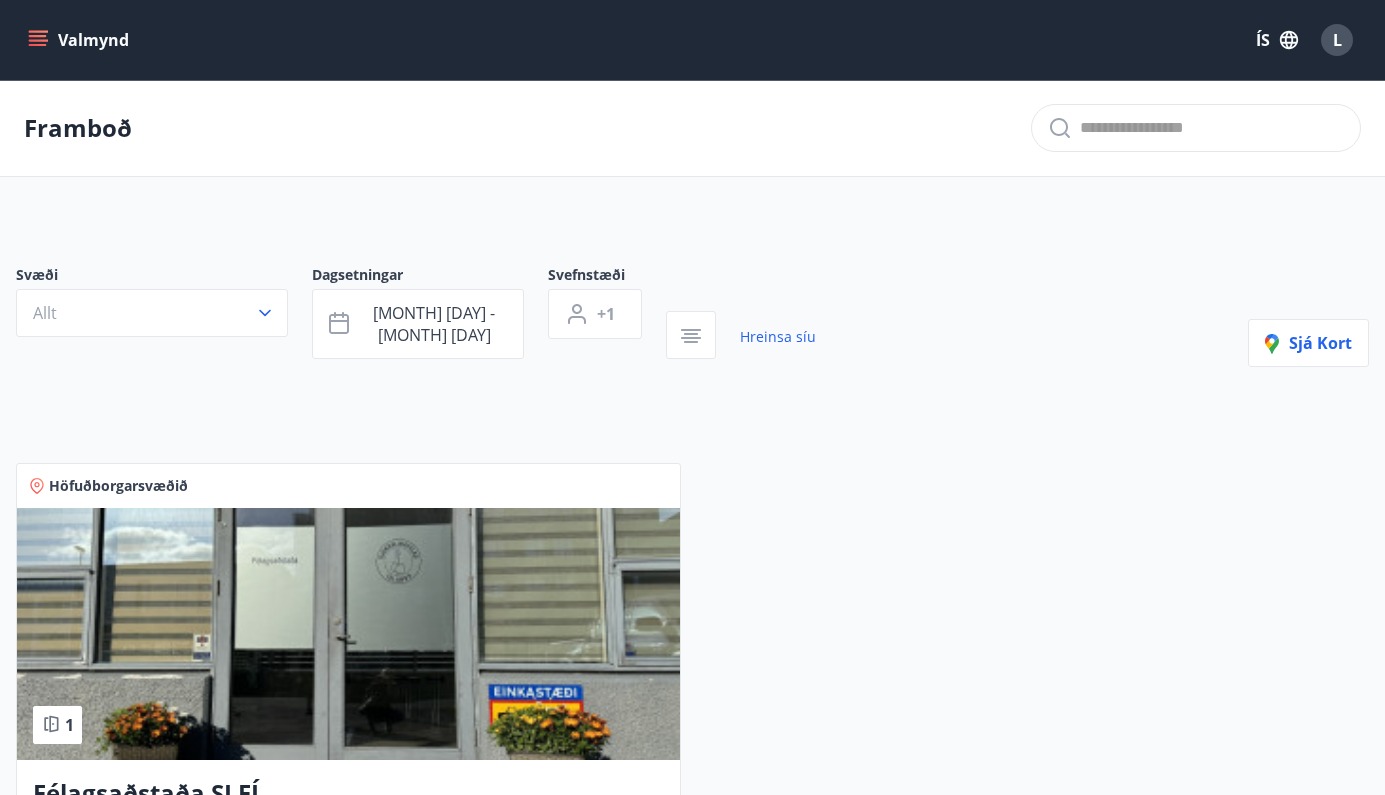 scroll, scrollTop: 0, scrollLeft: 0, axis: both 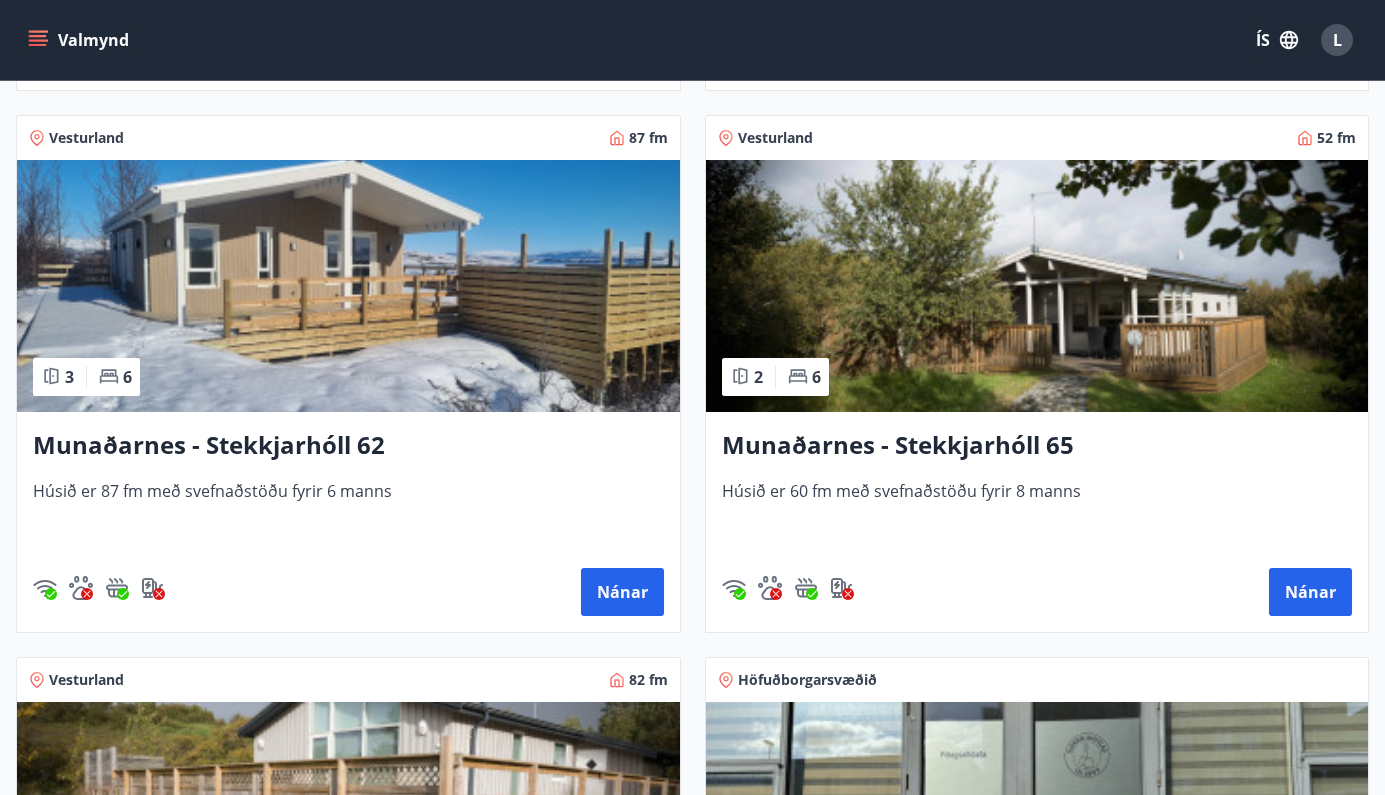 click on "Munaðarnes - Stekkjarhóll 62" at bounding box center (348, 446) 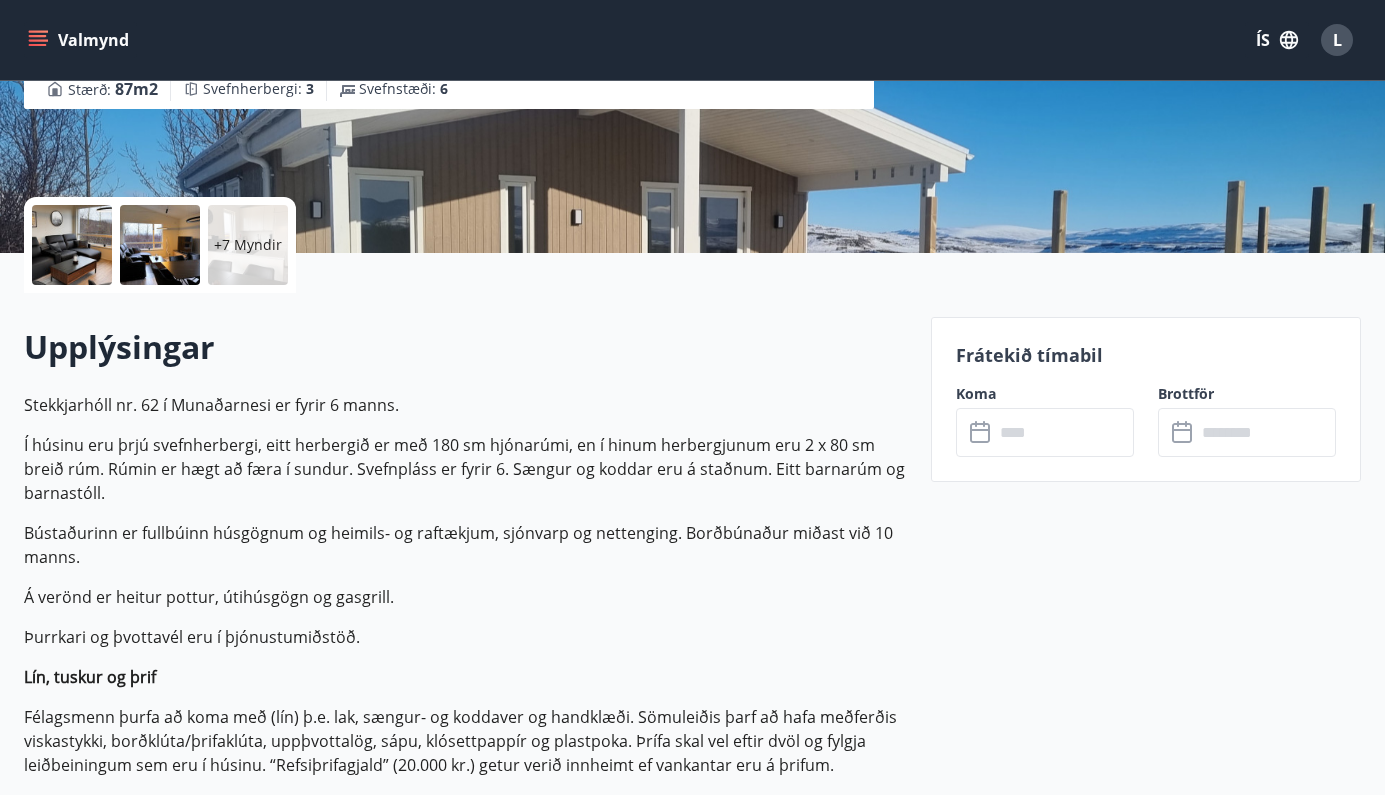 scroll, scrollTop: 328, scrollLeft: 0, axis: vertical 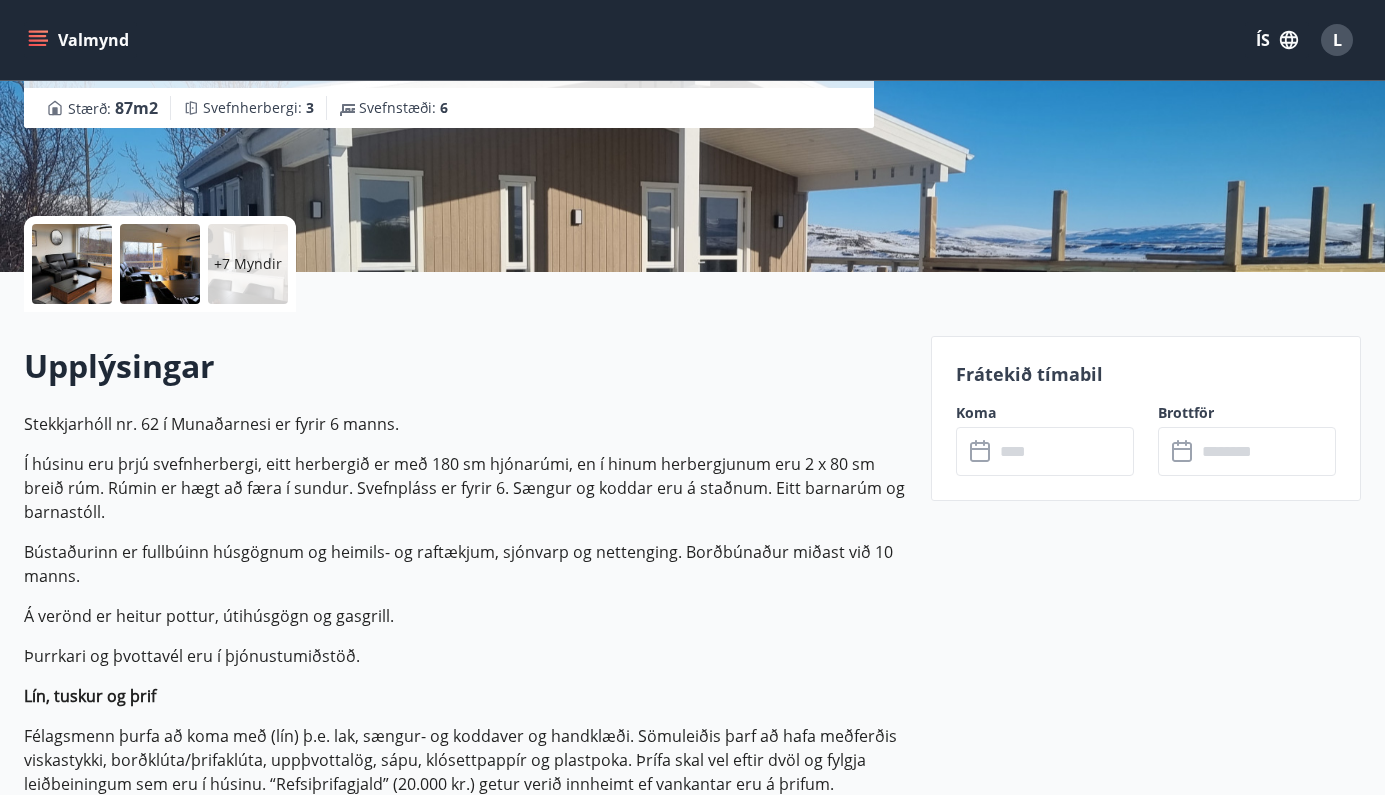 click 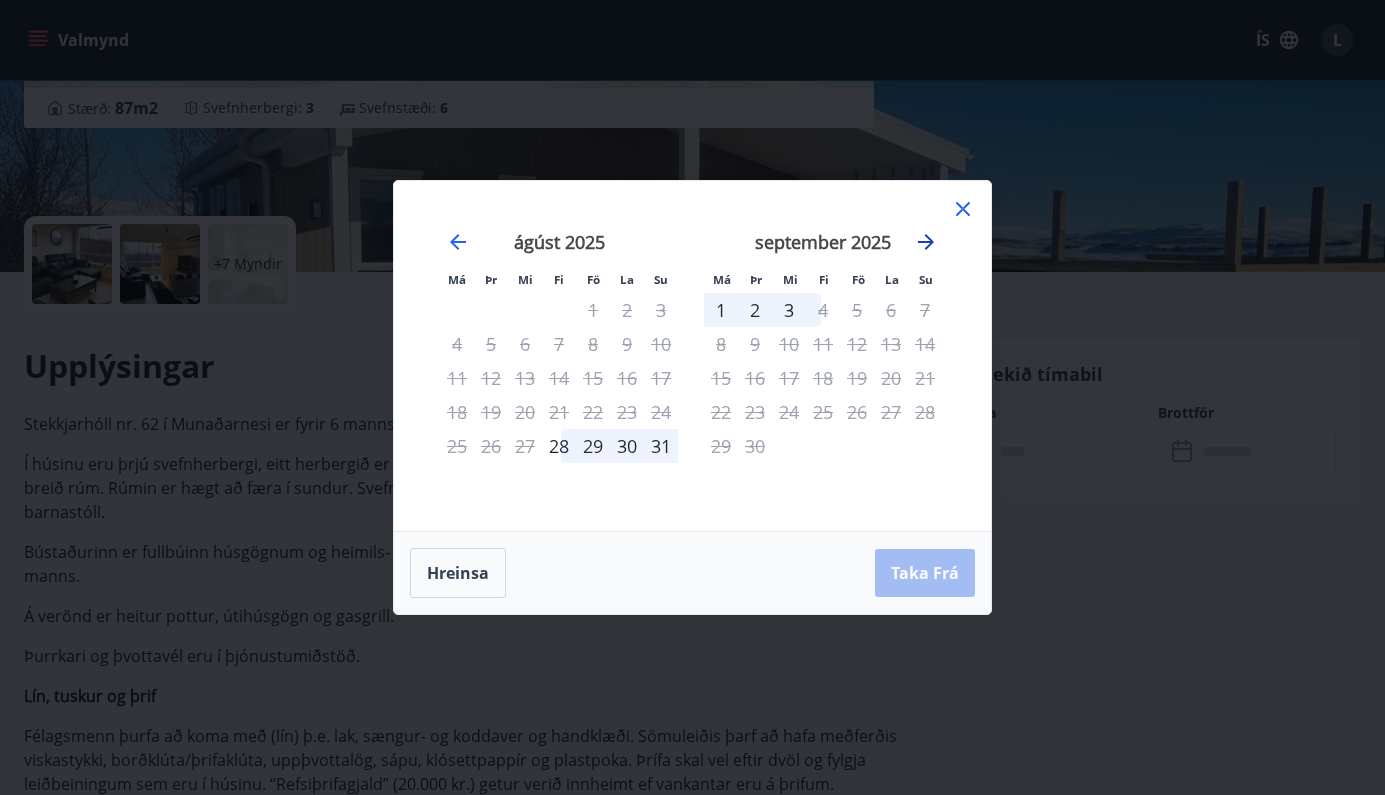 click 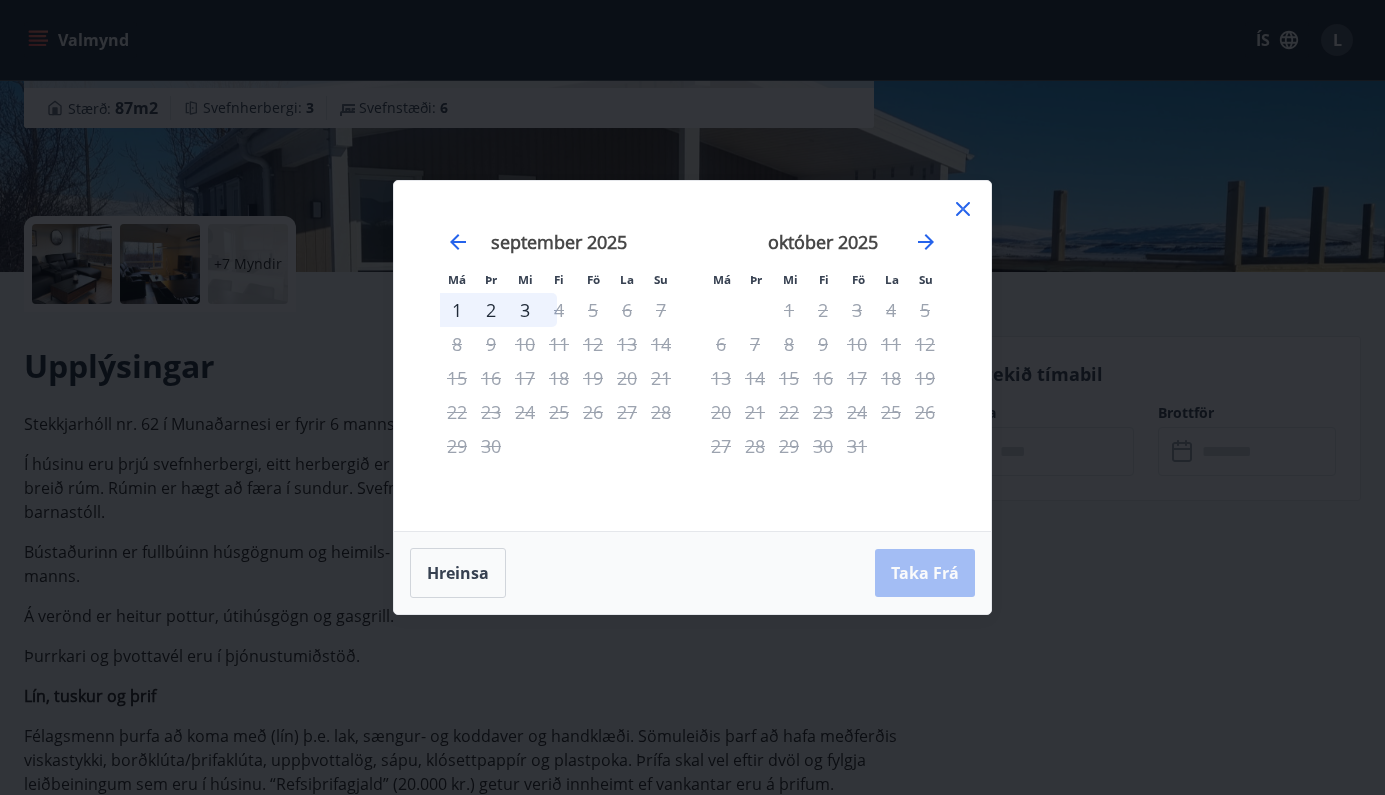click 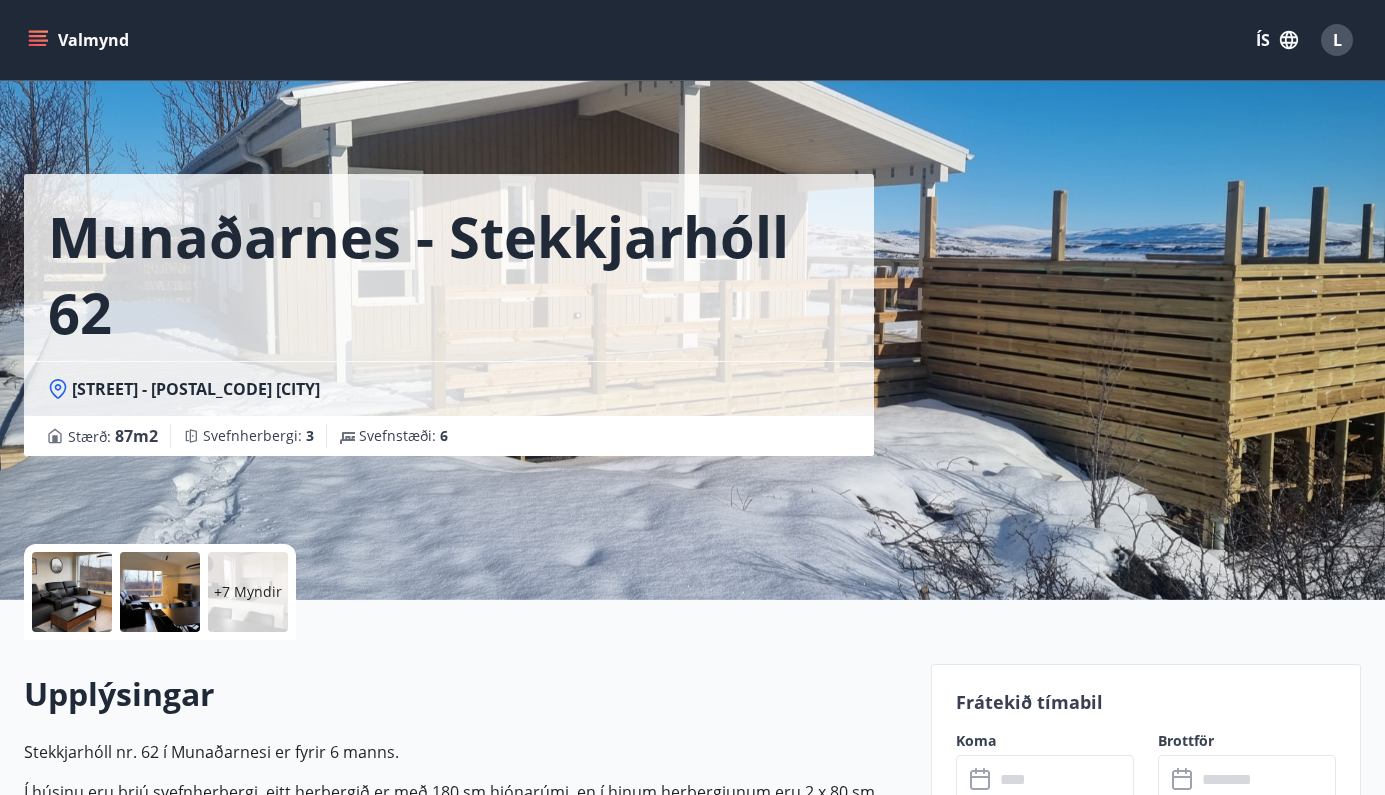 scroll, scrollTop: -1, scrollLeft: 0, axis: vertical 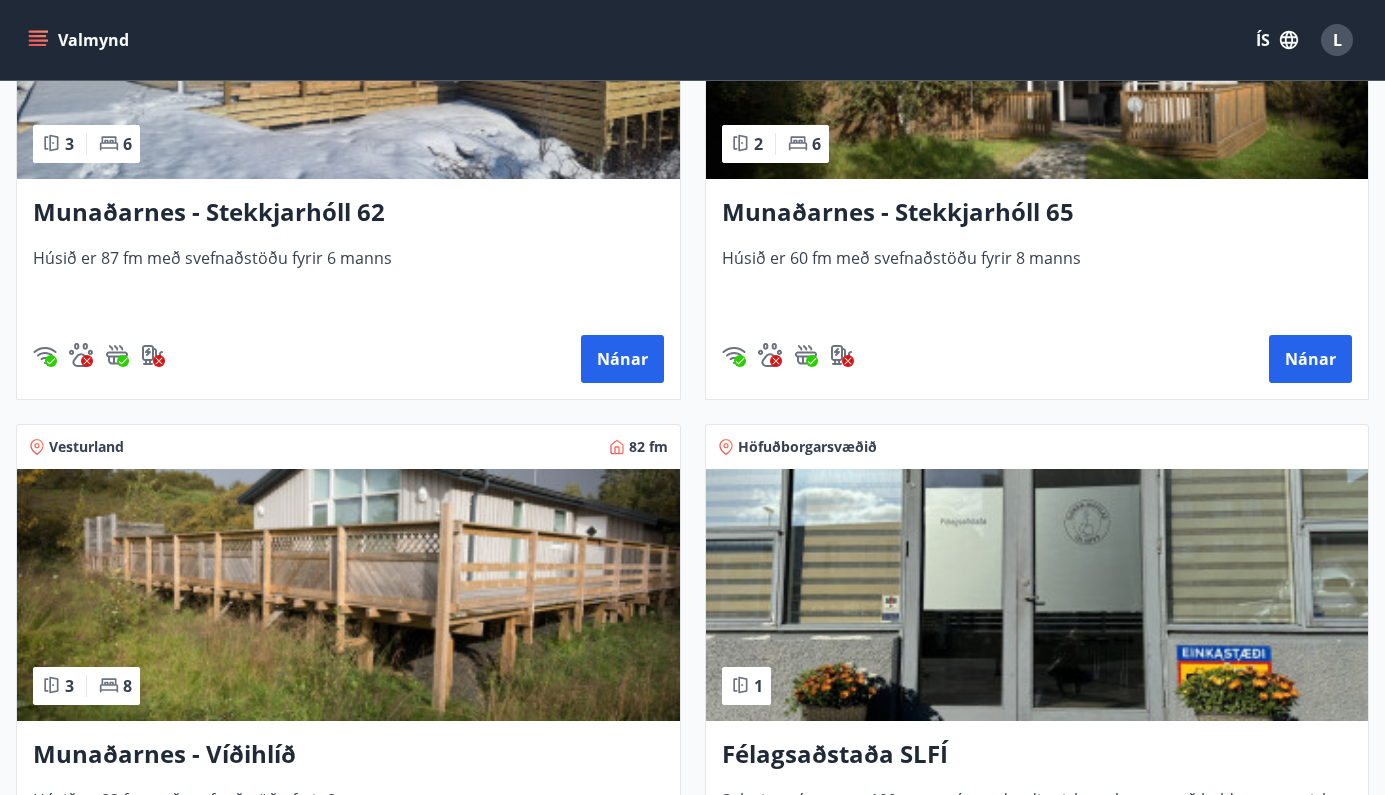 click on "Höfuðborgarsvæðið 1 Félagsaðstaða SLFÍ Salurinn rúmar um 100 manns í standandi veislu og hægt er að halda matarveislur Nánar" at bounding box center (1025, 671) 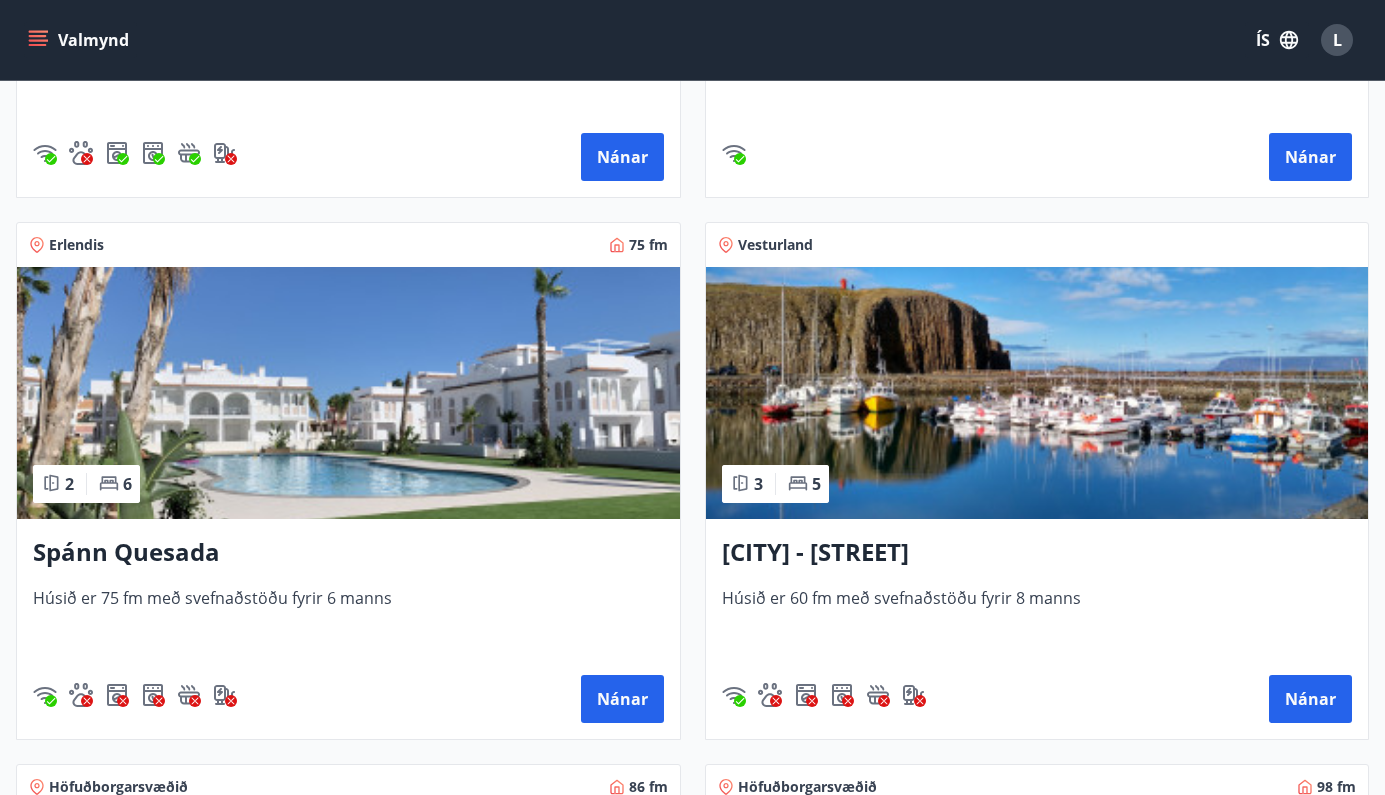 scroll, scrollTop: 1935, scrollLeft: 0, axis: vertical 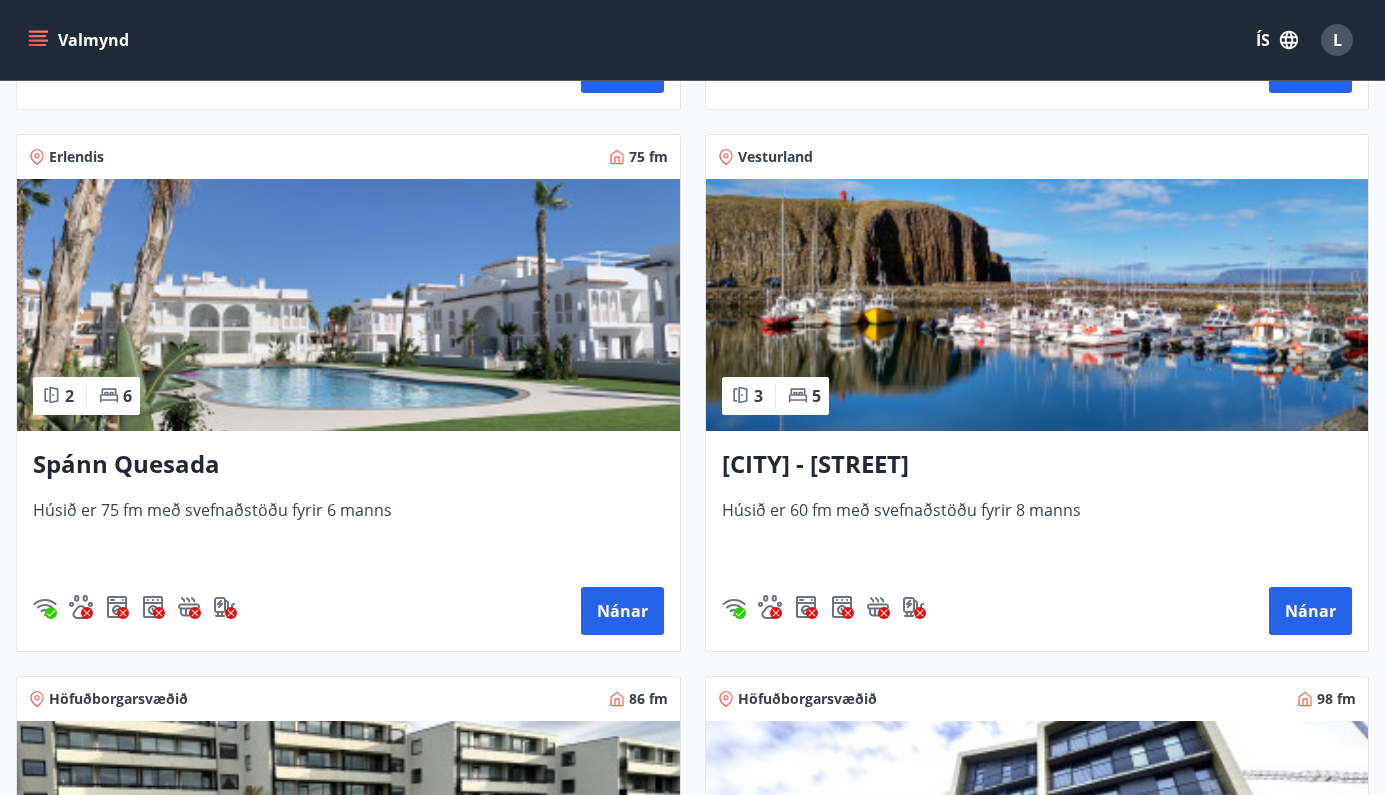 click on "[CITY] - [STREET]" at bounding box center (1037, 465) 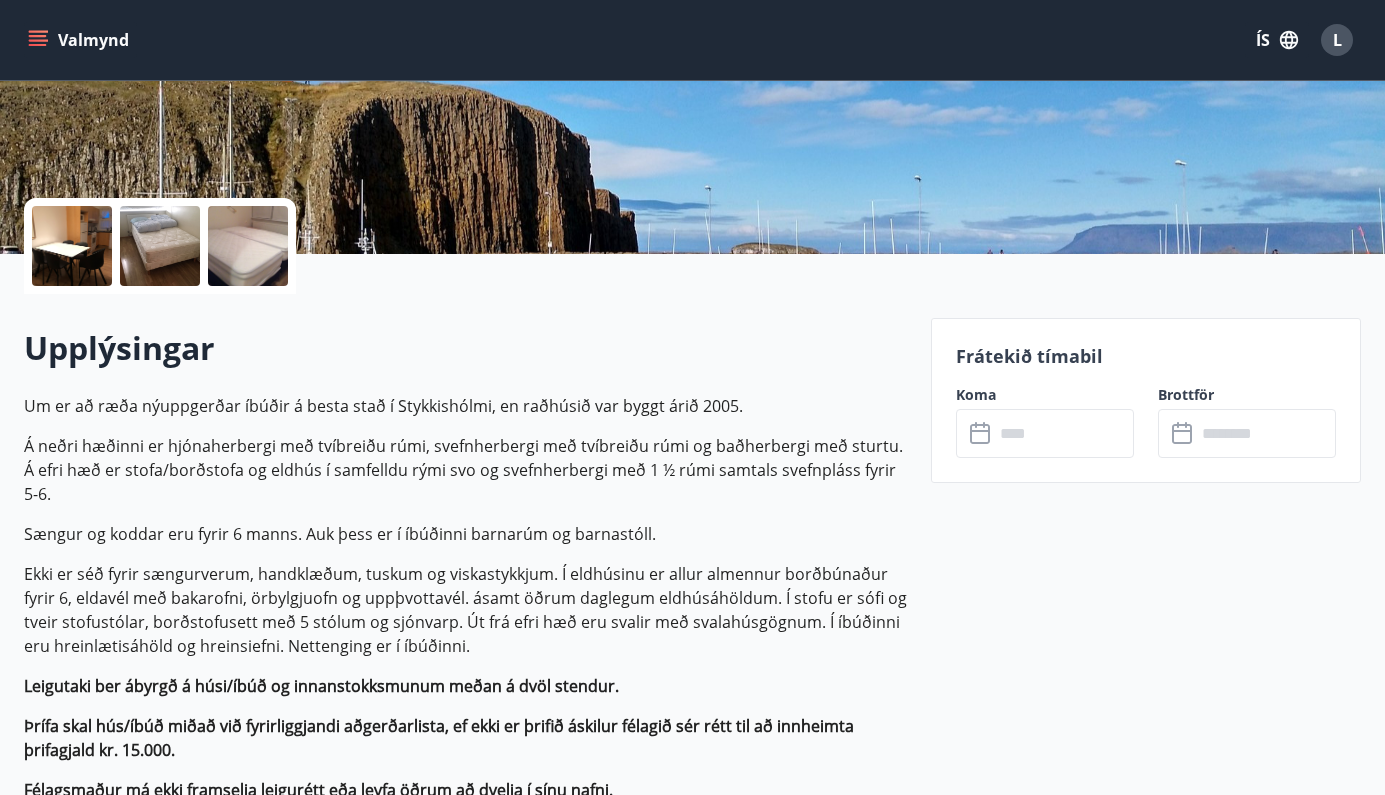 scroll, scrollTop: 428, scrollLeft: 0, axis: vertical 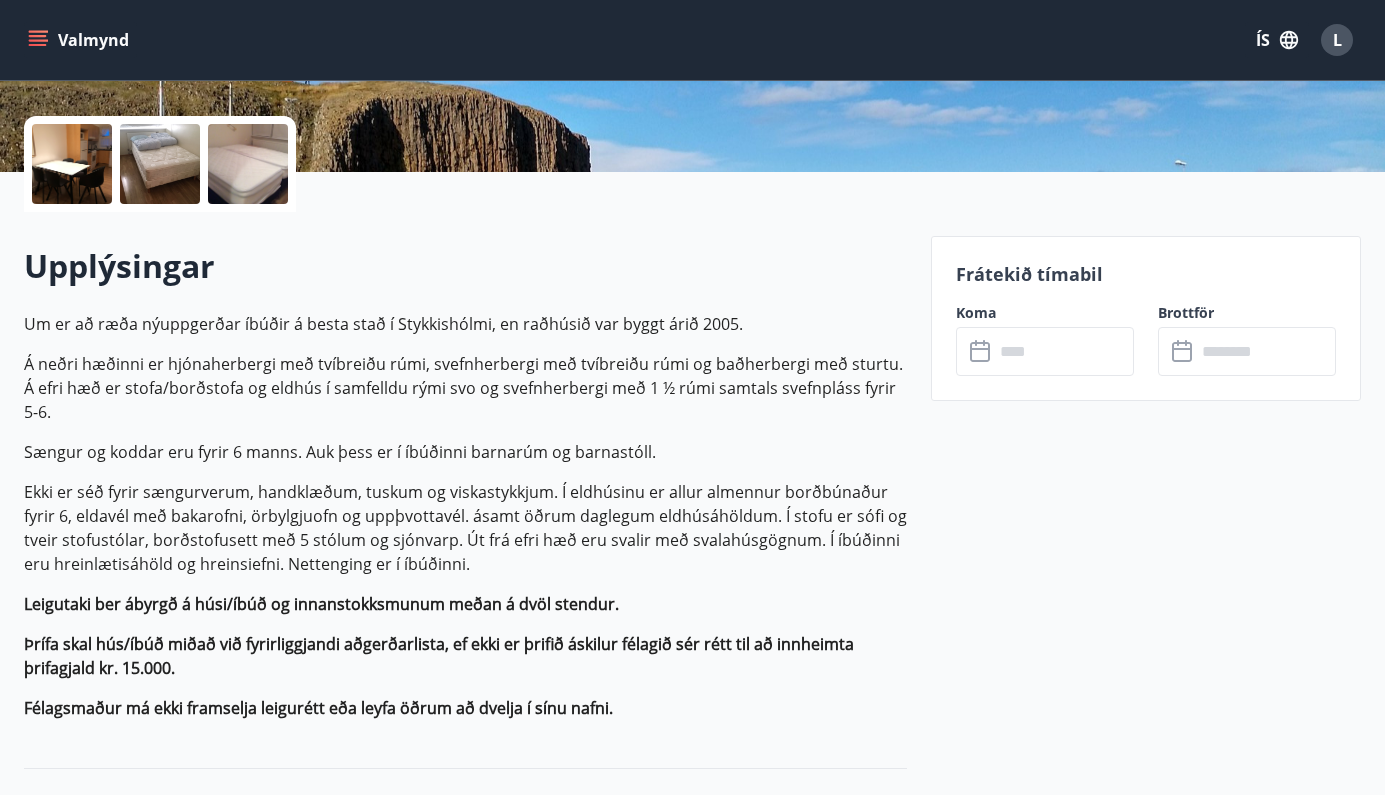 click 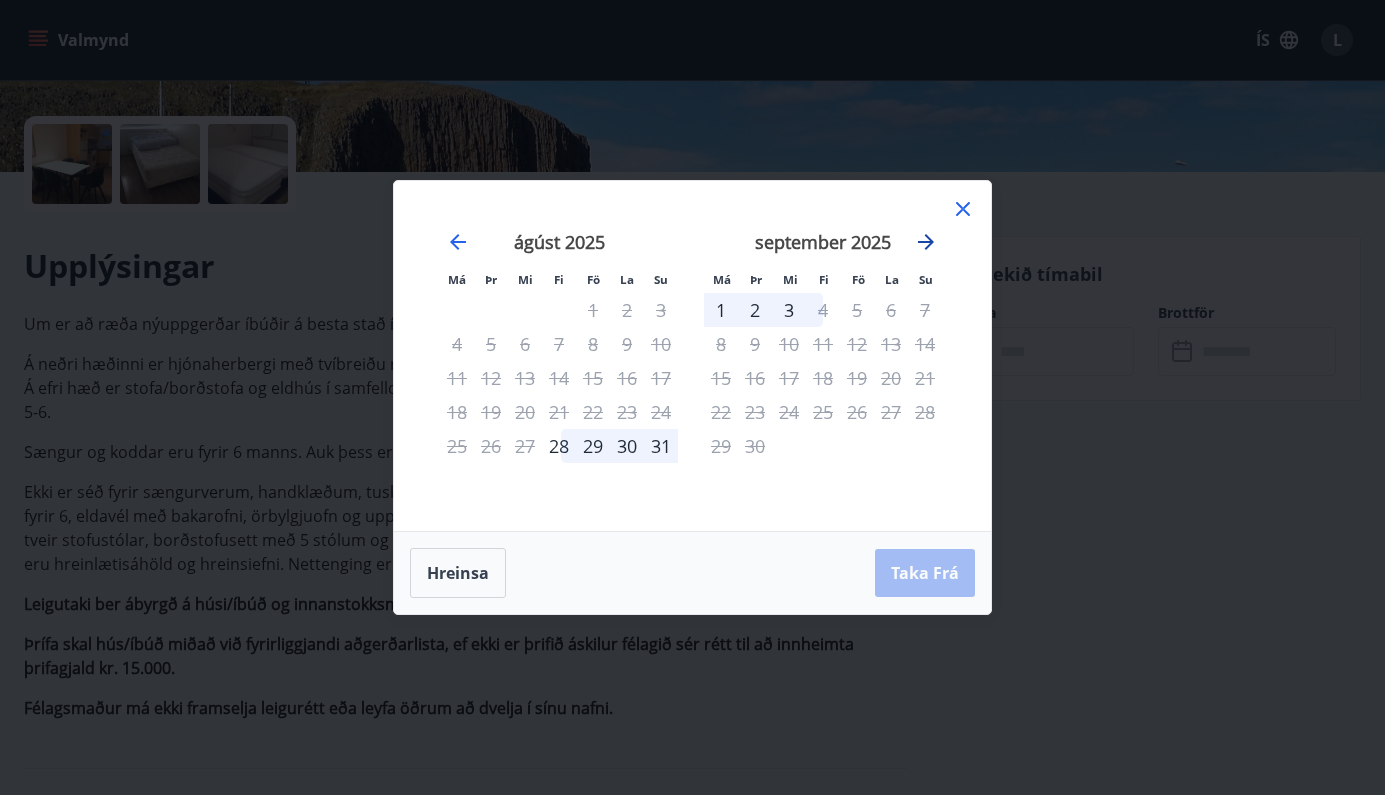 click 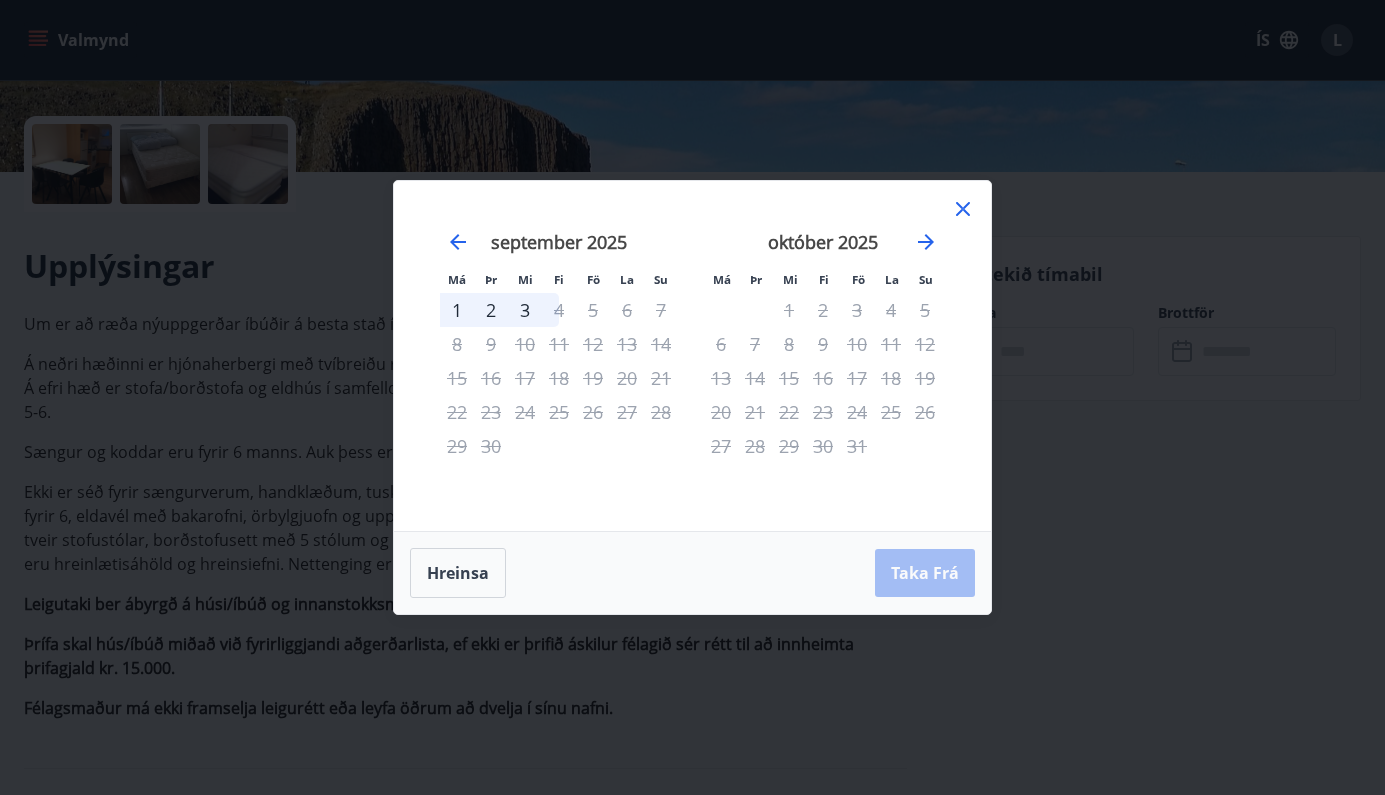 click at bounding box center [963, 212] 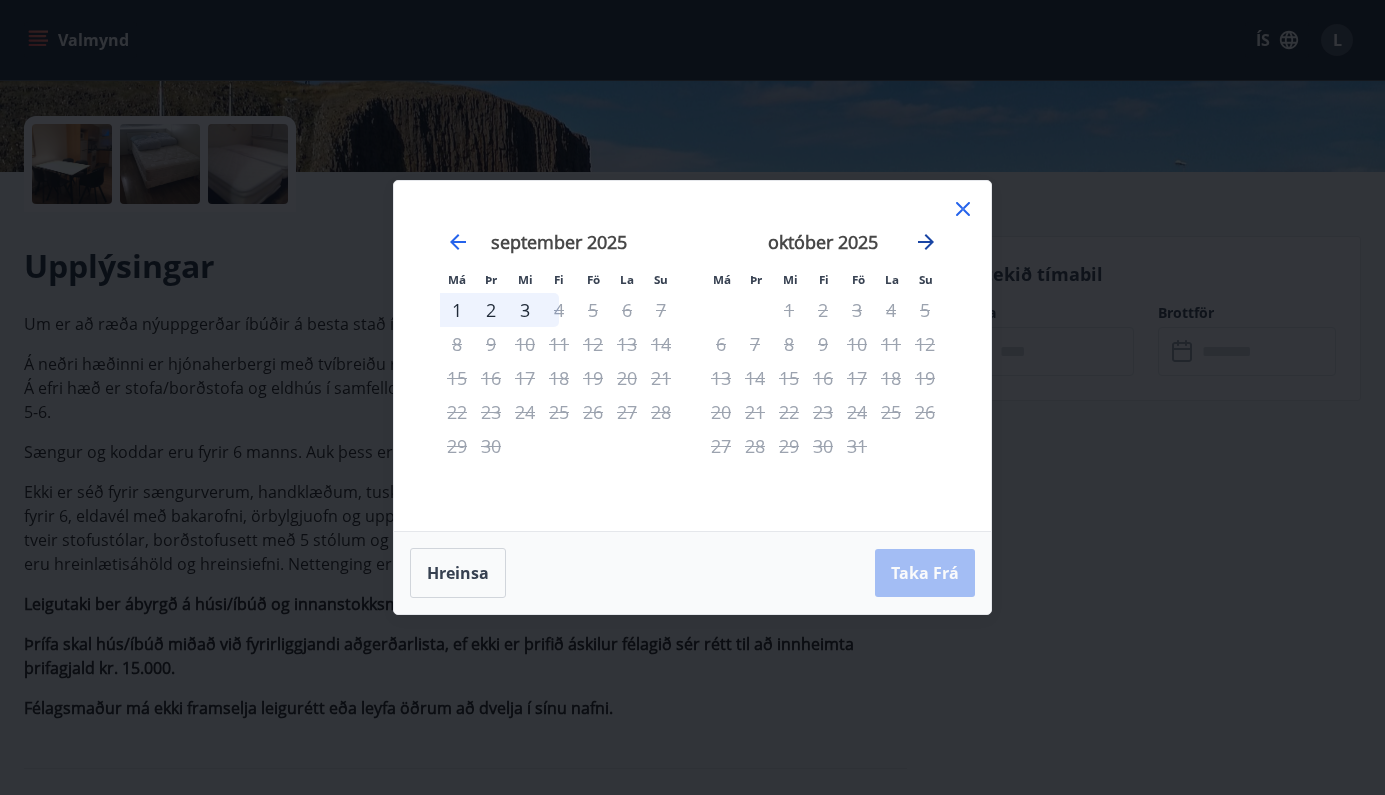 click 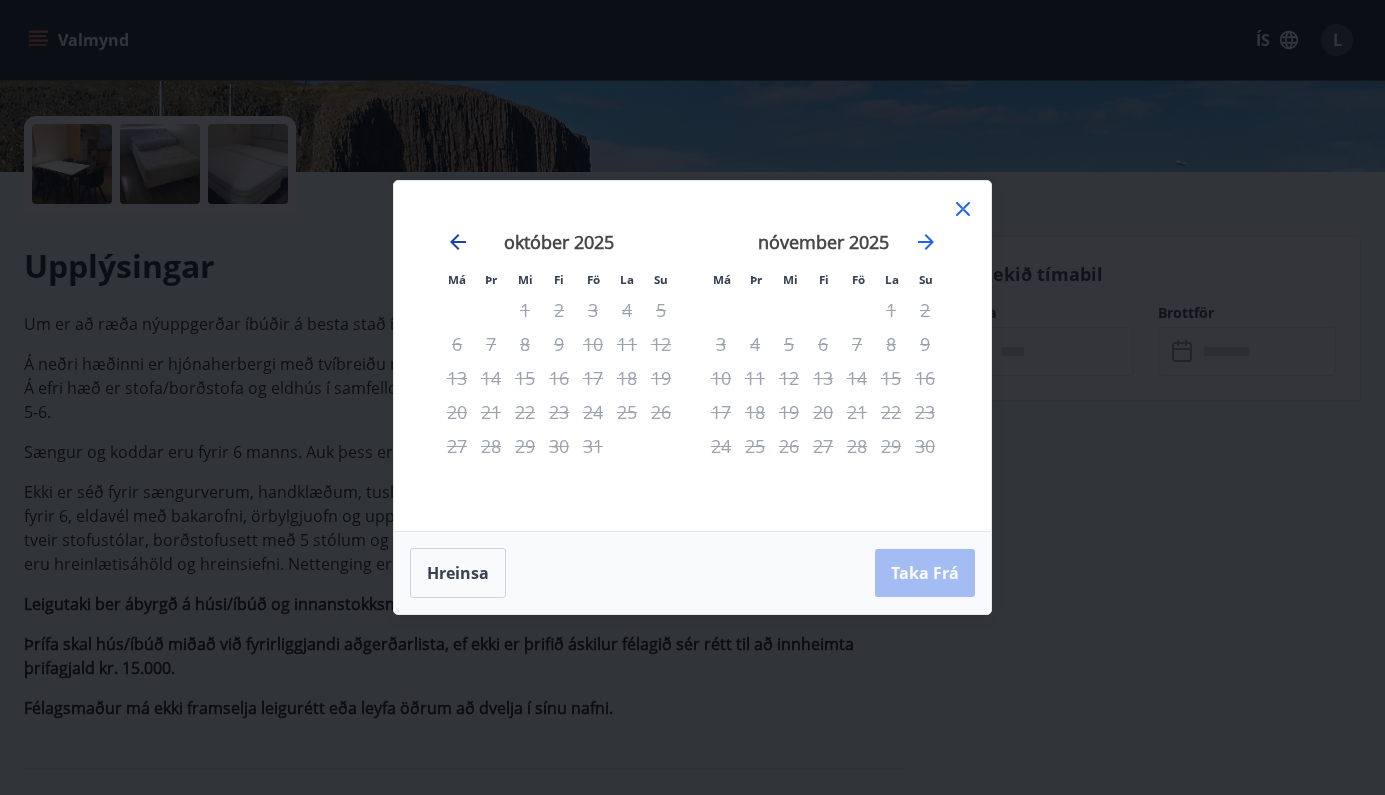 click 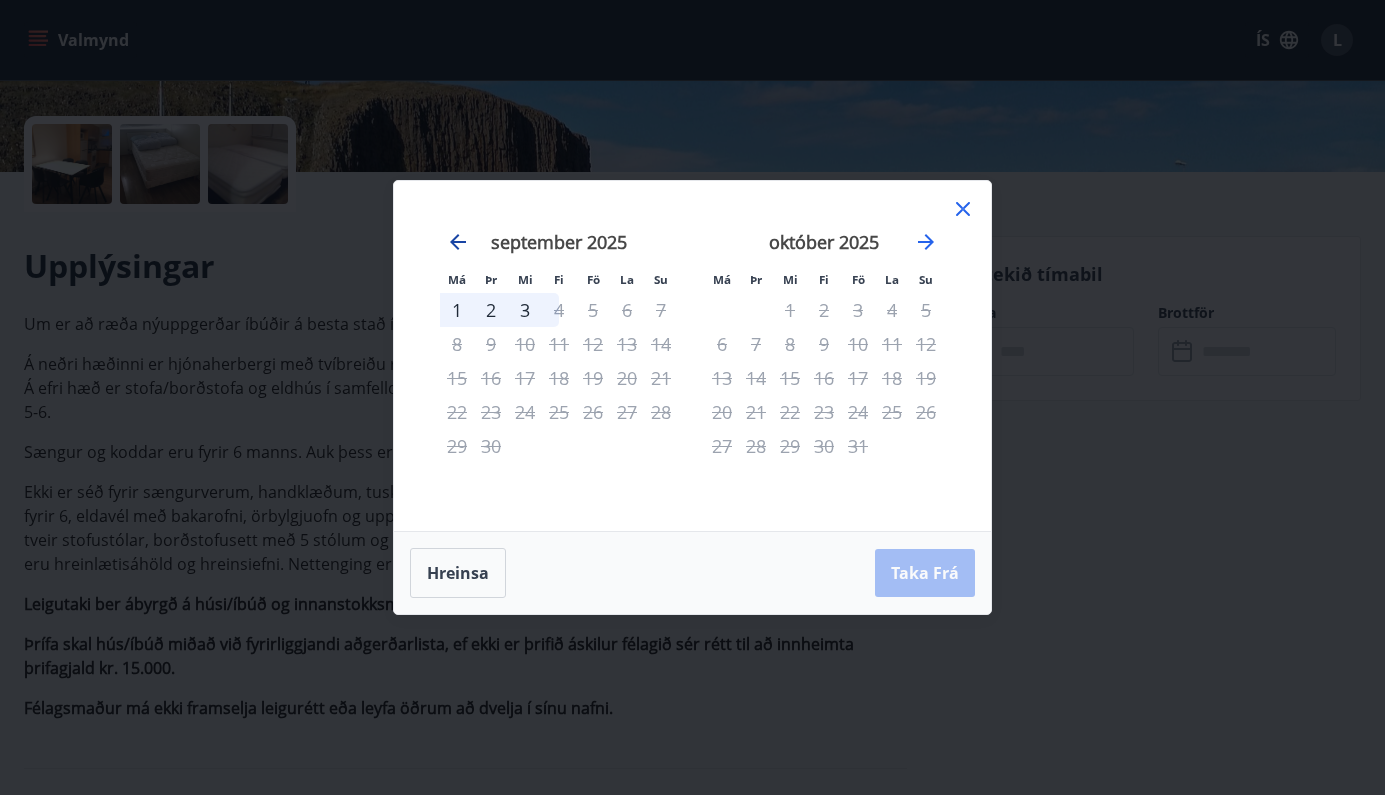 click 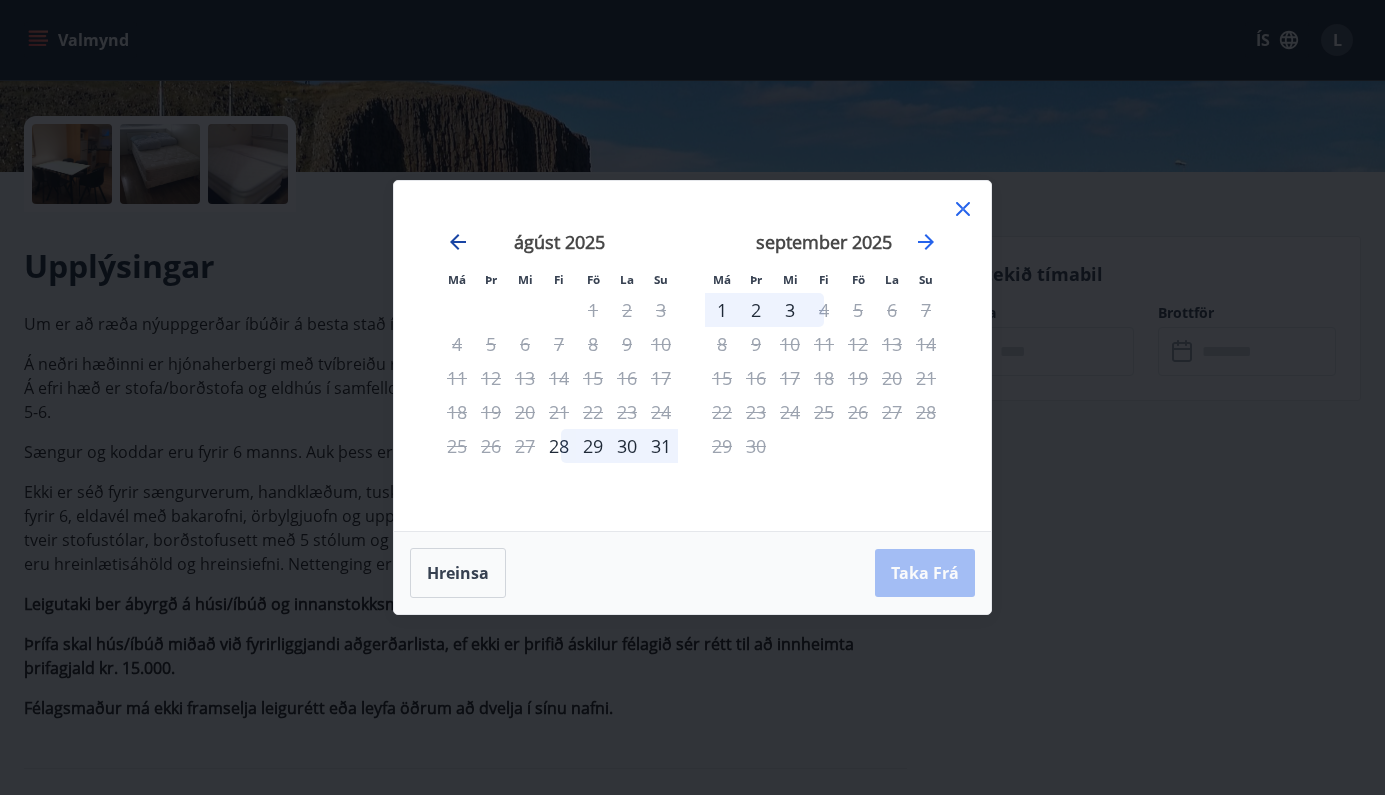 click 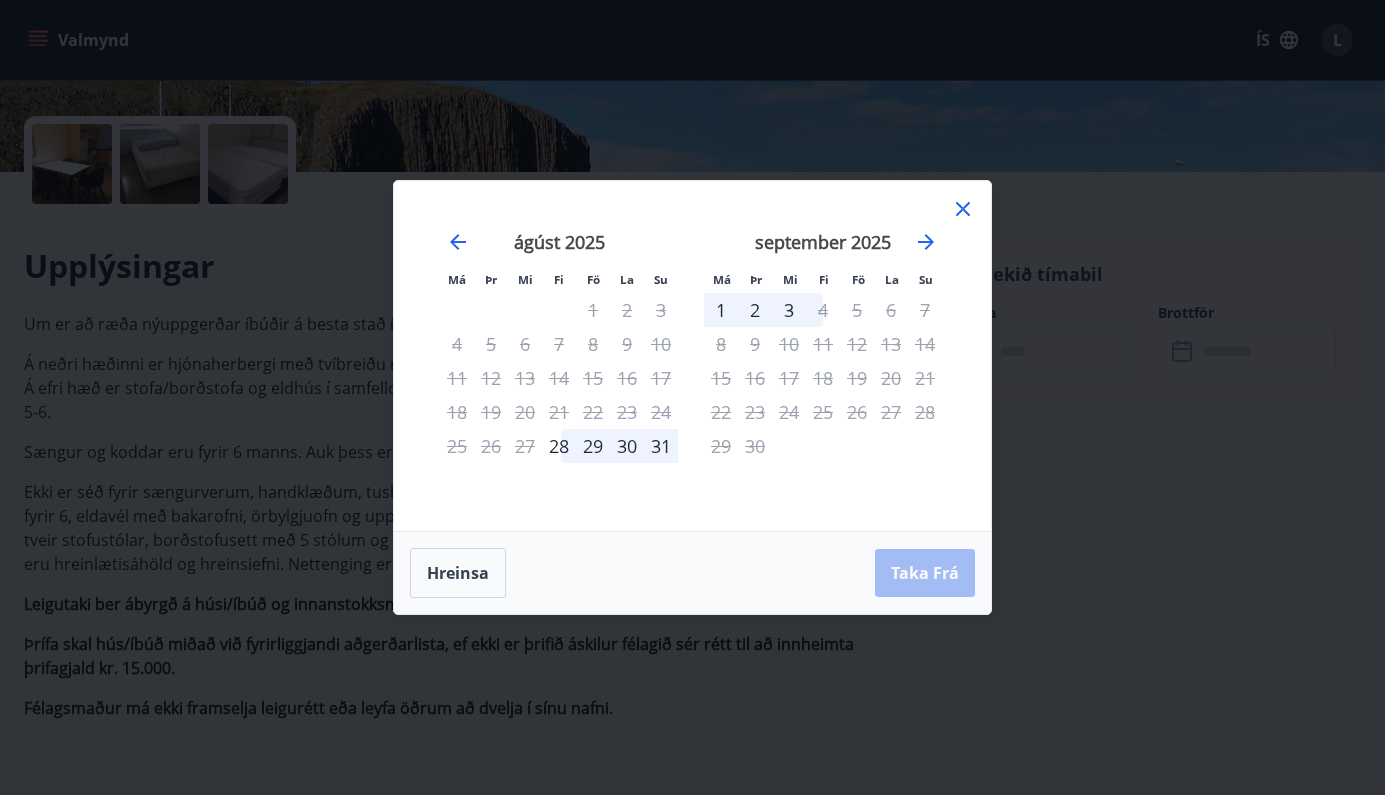 click on "Má Þr Mi Fi Fö La Su Má Þr Mi Fi Fö La Su júlí 2025 1 2 3 4 5 6 7 8 9 10 11 12 13 14 15 16 17 18 19 20 21 22 23 24 25 26 27 28 29 30 31 ágúst 2025 1 2 3 4 5 6 7 8 9 10 11 12 13 14 15 16 17 18 19 20 21 22 23 24 25 26 27 28 29 30 31 september 2025 1 2 3 4 5 6 7 8 9 10 11 12 13 14 15 16 17 18 19 20 21 22 23 24 25 26 27 28 29 30 október 2025 1 2 3 4 5 6 7 8 9 10 11 12 13 14 15 16 17 18 19 20 21 22 23 24 25 26 27 28 29 30 31" at bounding box center [692, 356] 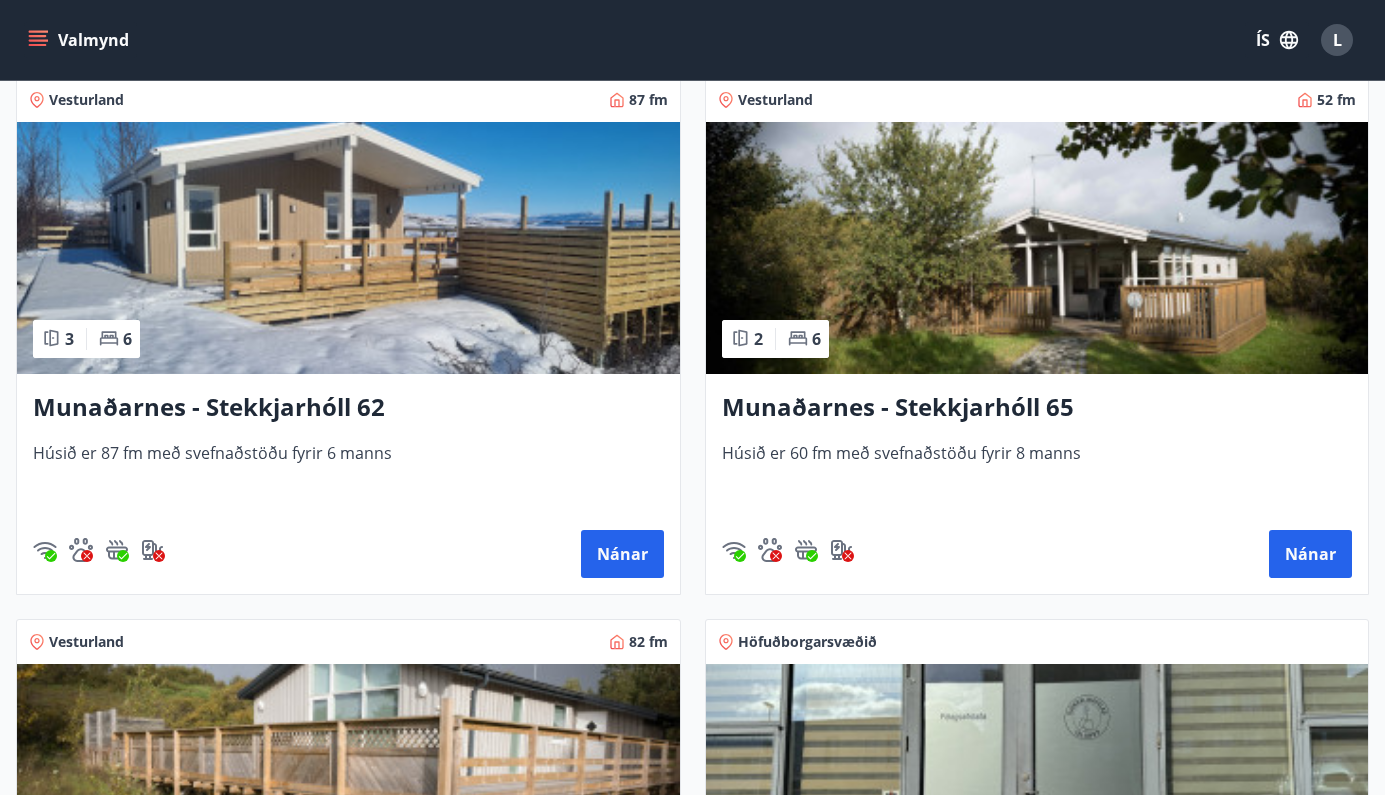 scroll, scrollTop: 909, scrollLeft: 0, axis: vertical 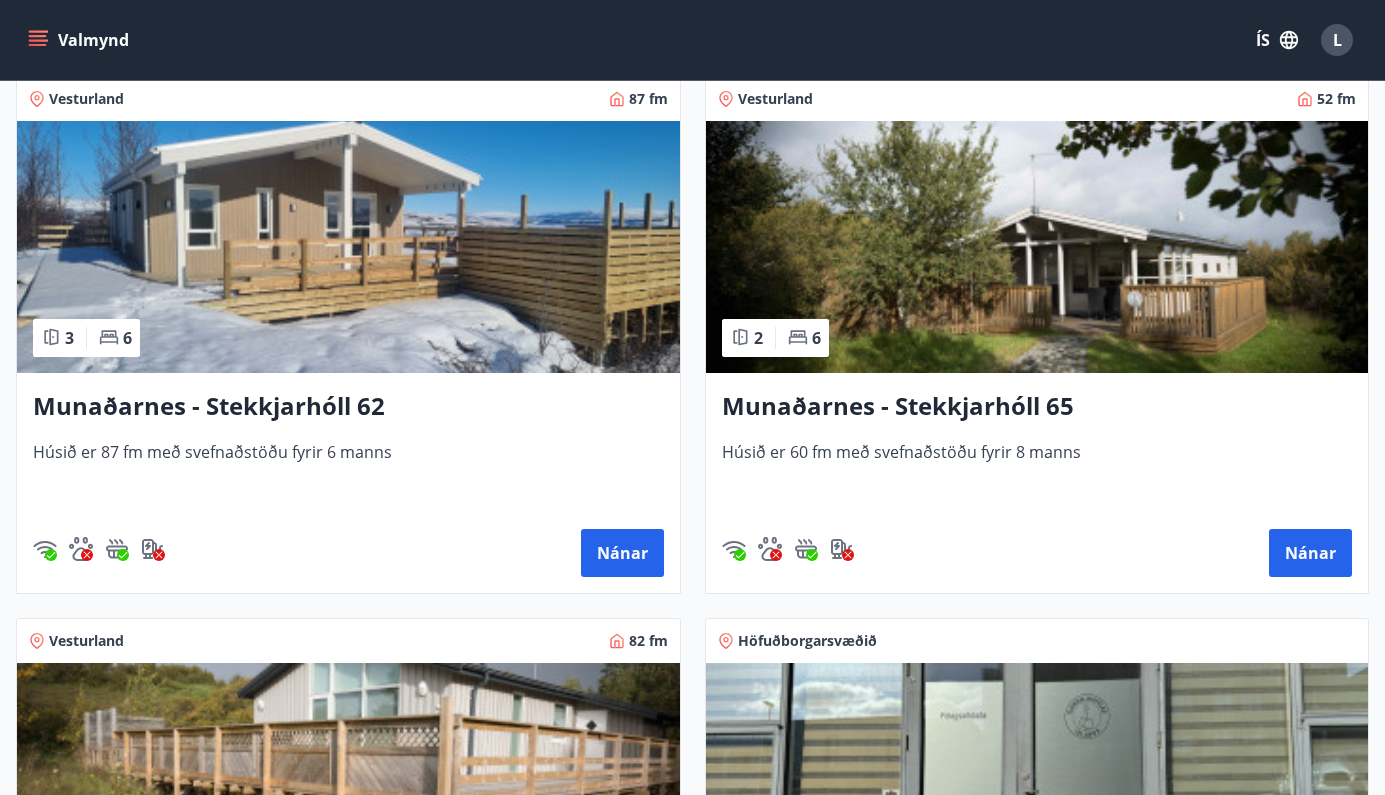 click on "Vesturland 52 fm 2 6 Munaðarnes - Stekkjarhóll 65 Húsið er 60 fm með svefnaðstöðu fyrir 8 manns Nánar" at bounding box center [1025, 323] 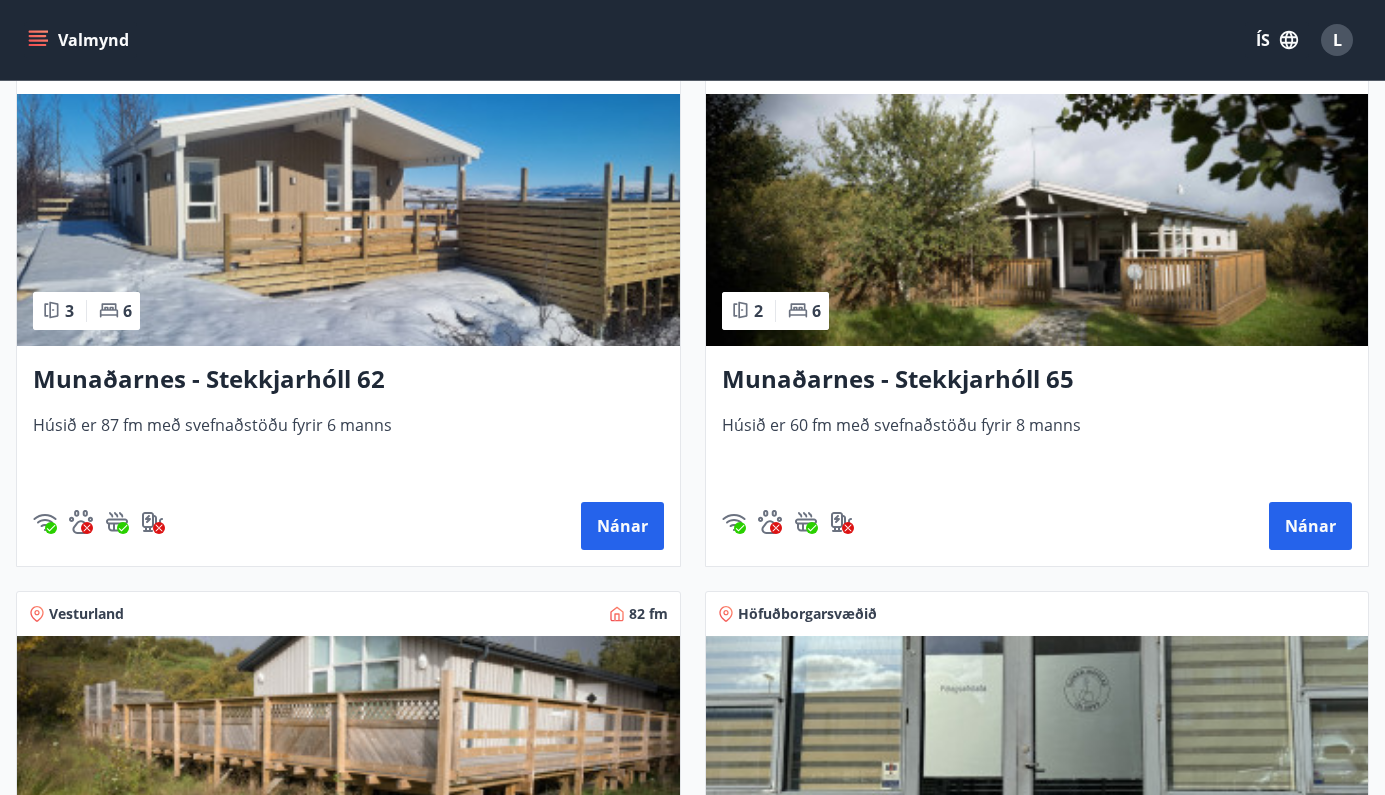 scroll, scrollTop: 861, scrollLeft: 0, axis: vertical 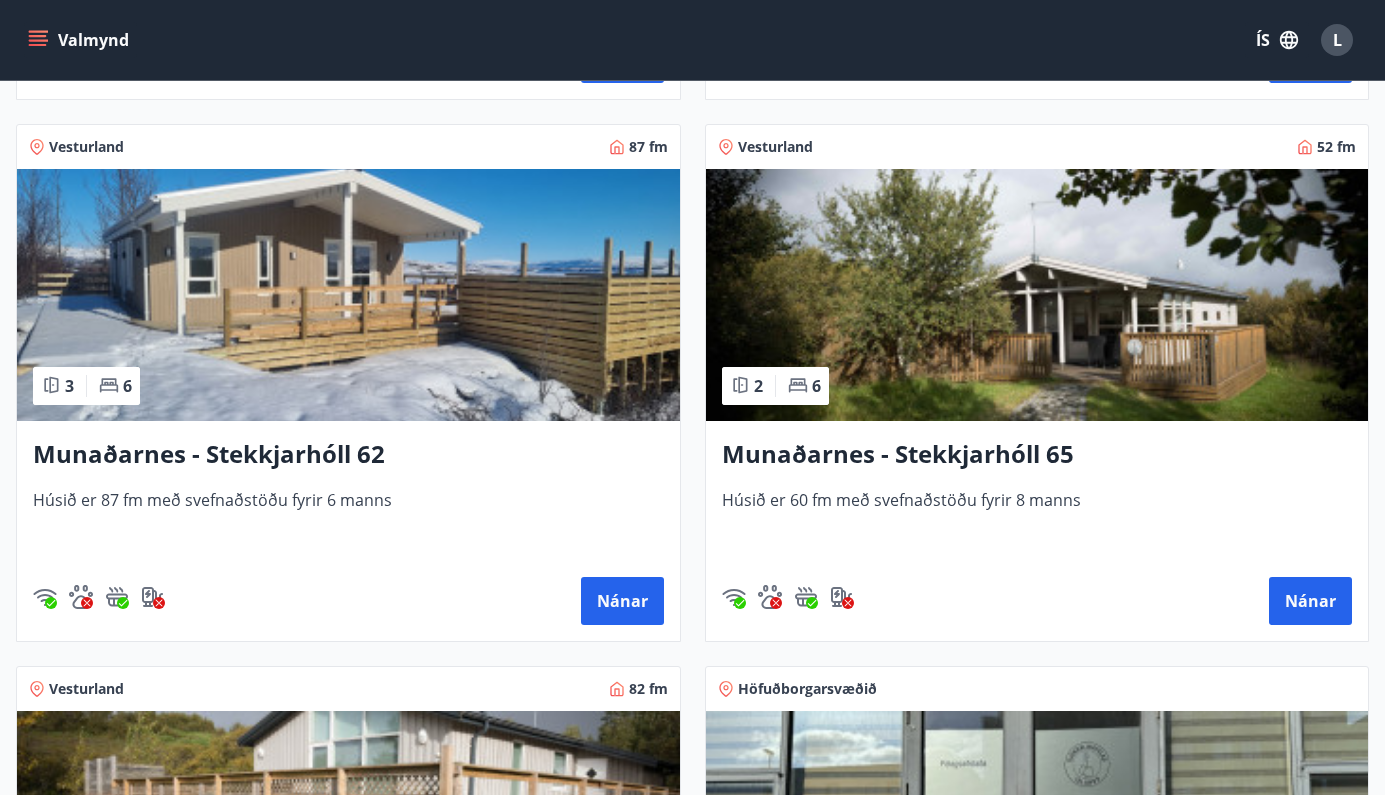 click on "Munaðarnes - Stekkjarhóll 65" at bounding box center (1037, 455) 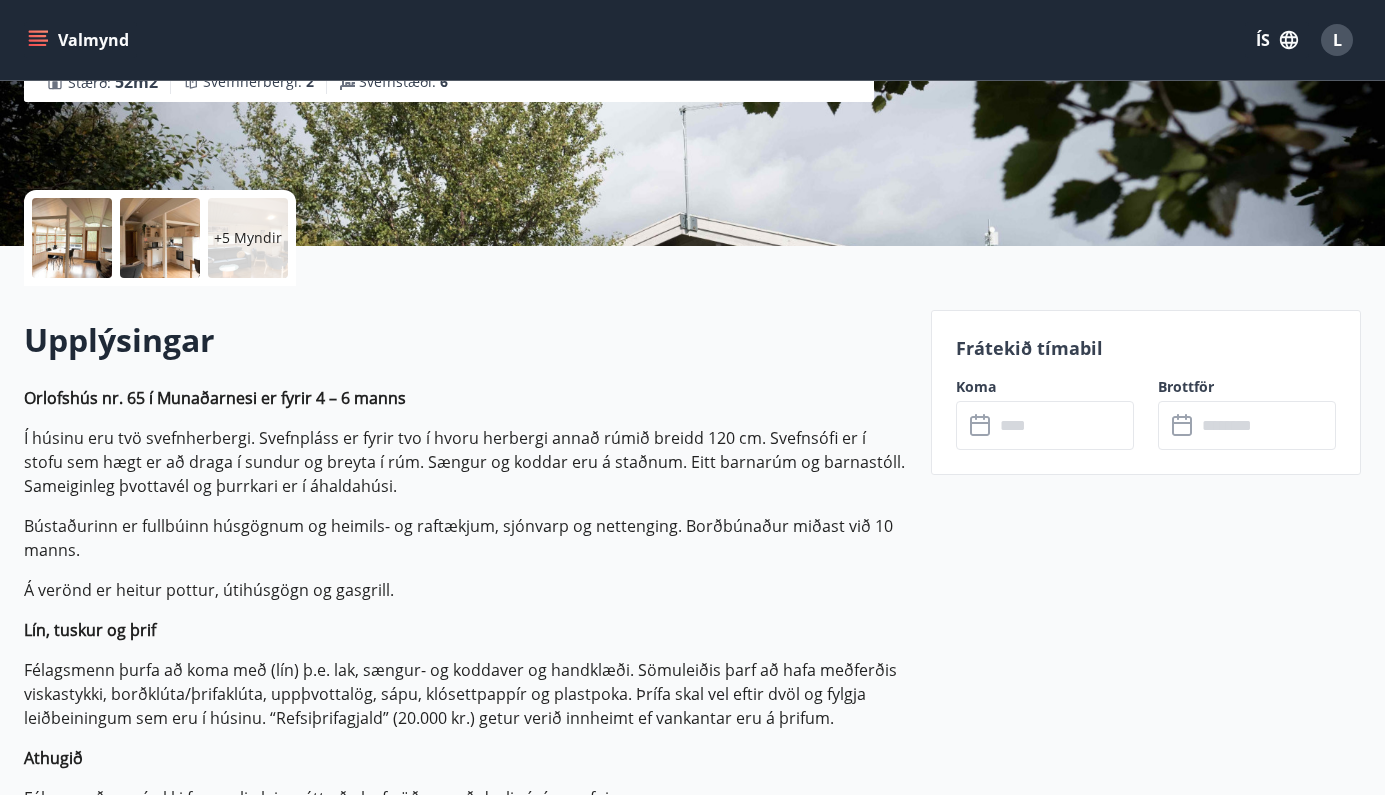 scroll, scrollTop: 232, scrollLeft: 0, axis: vertical 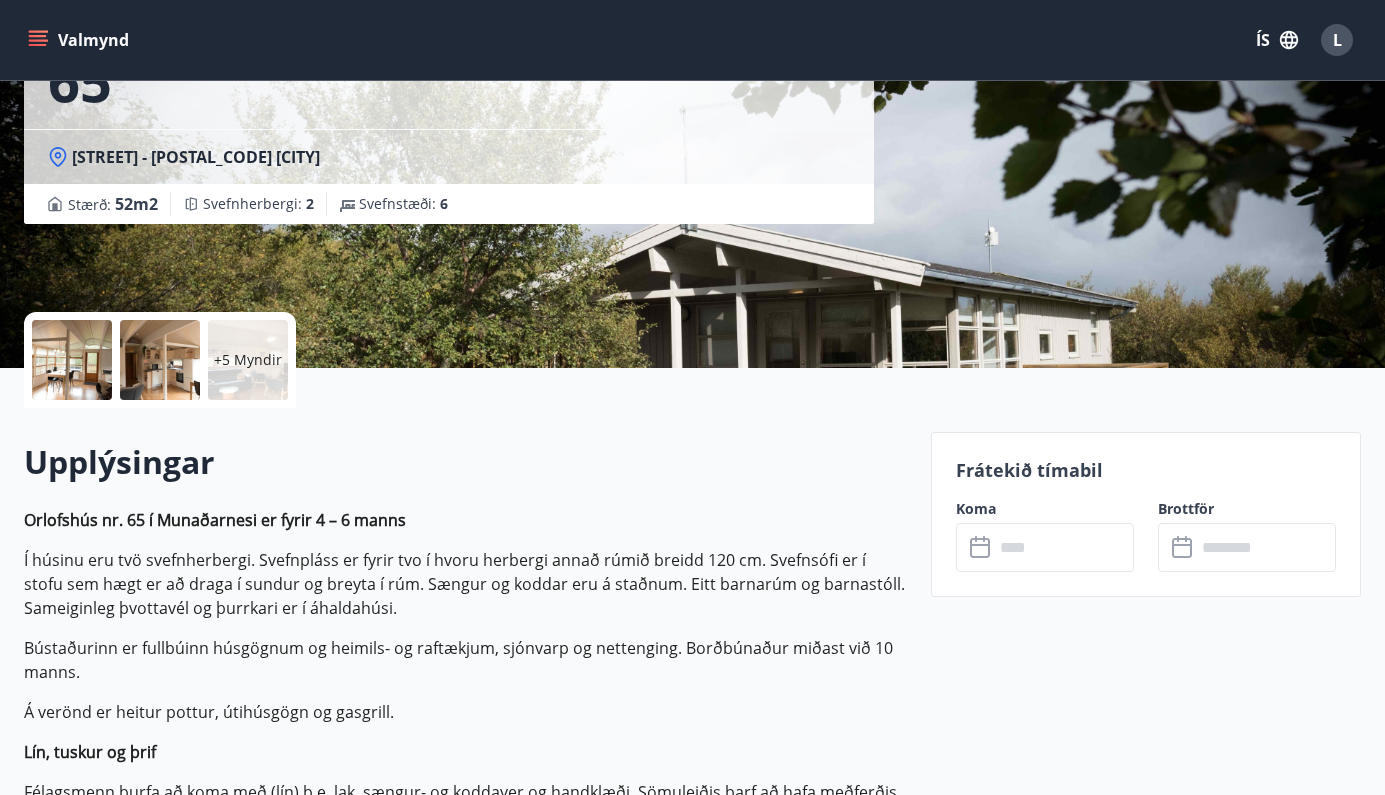click 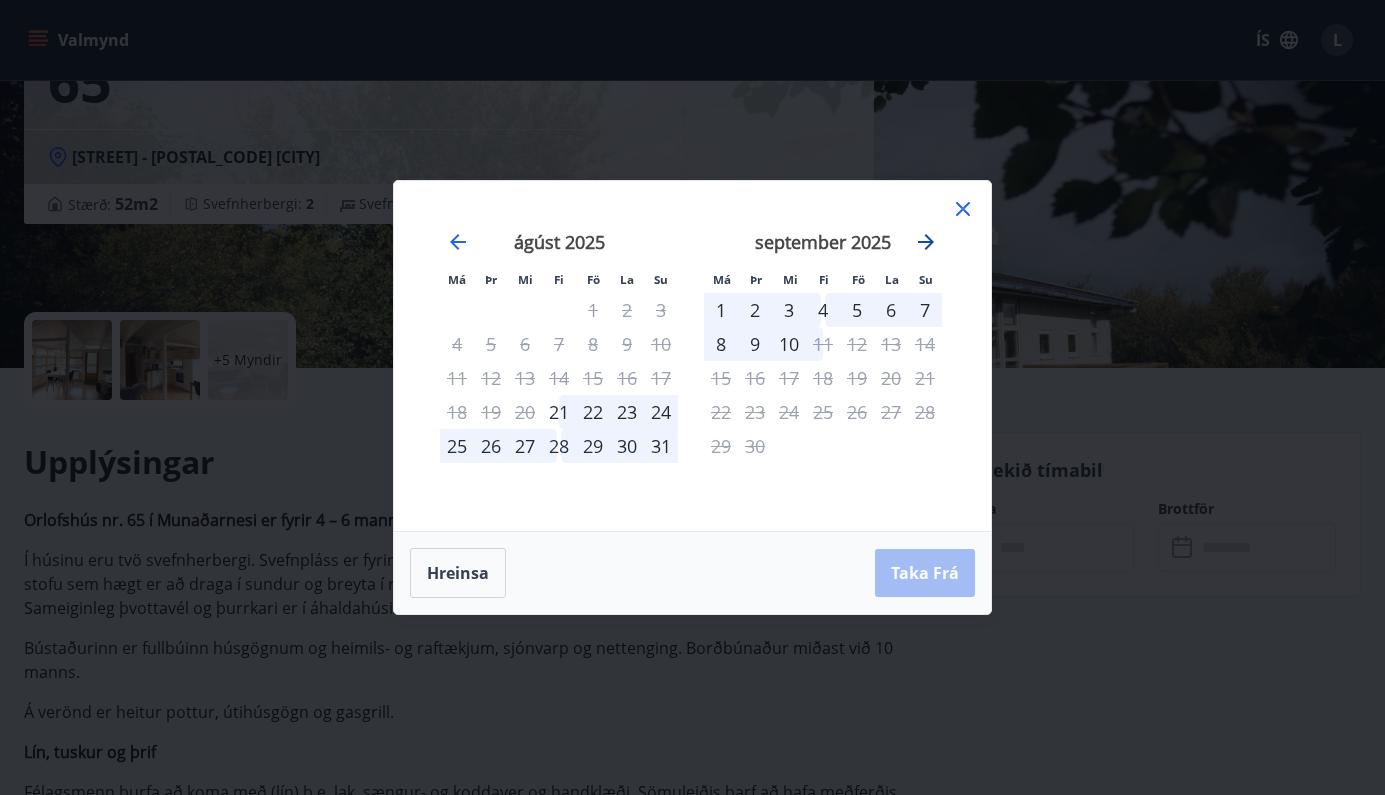 click 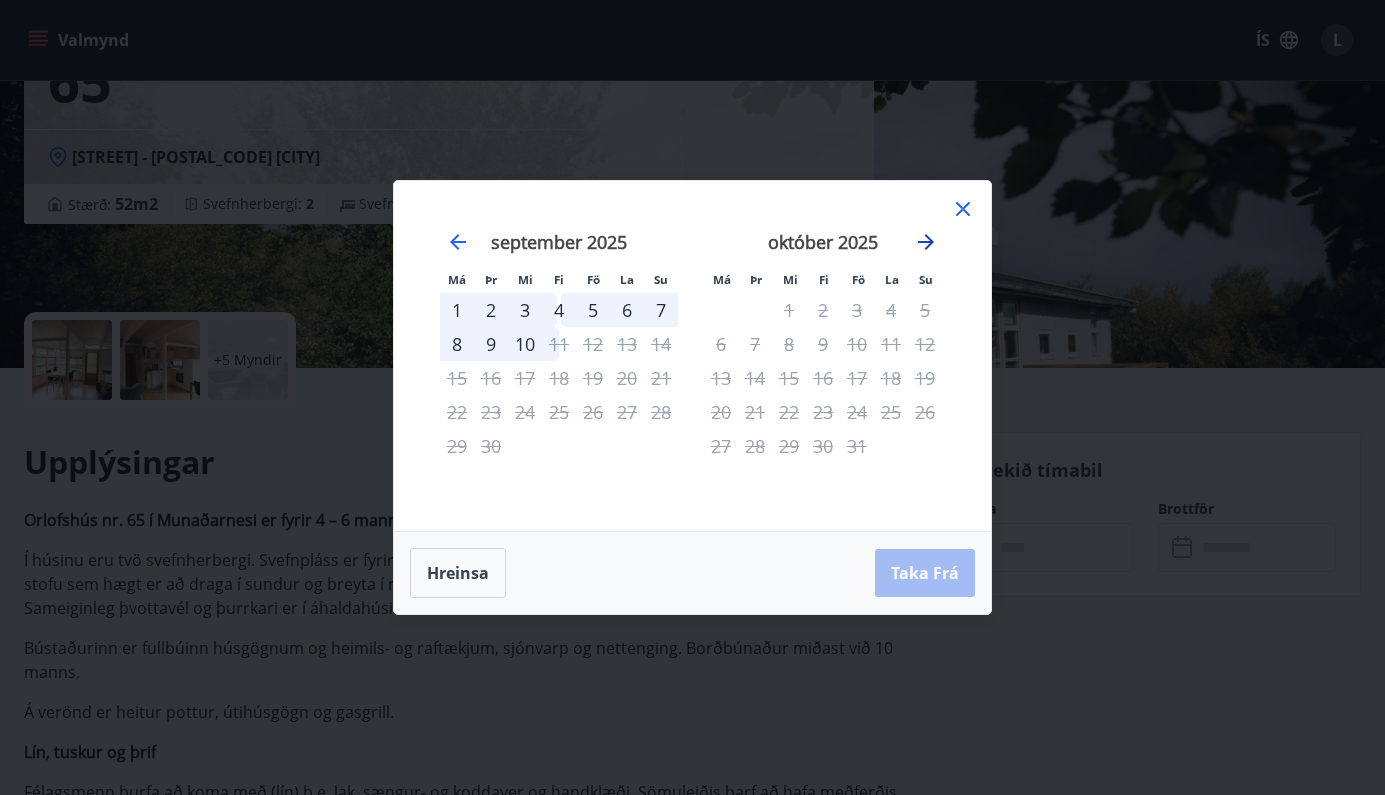 click 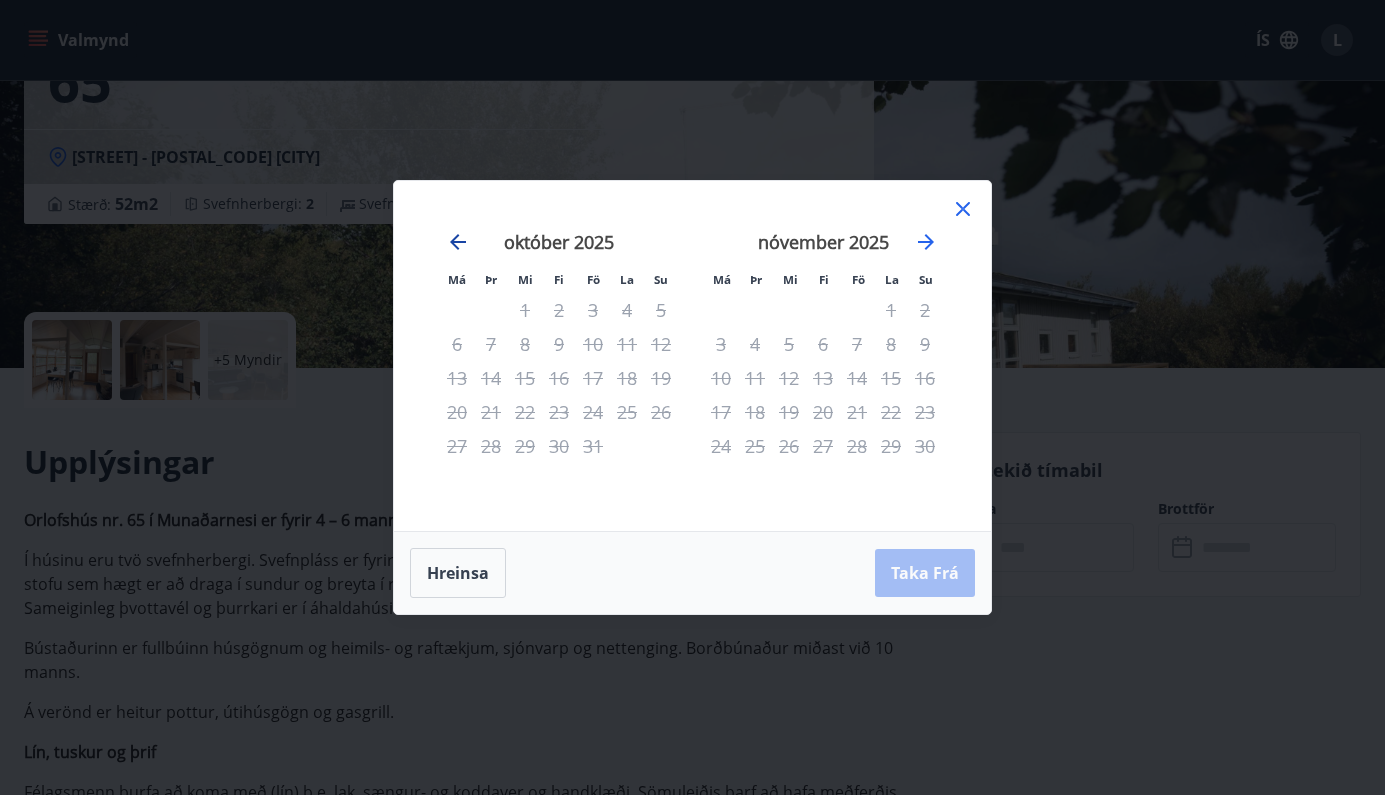 click 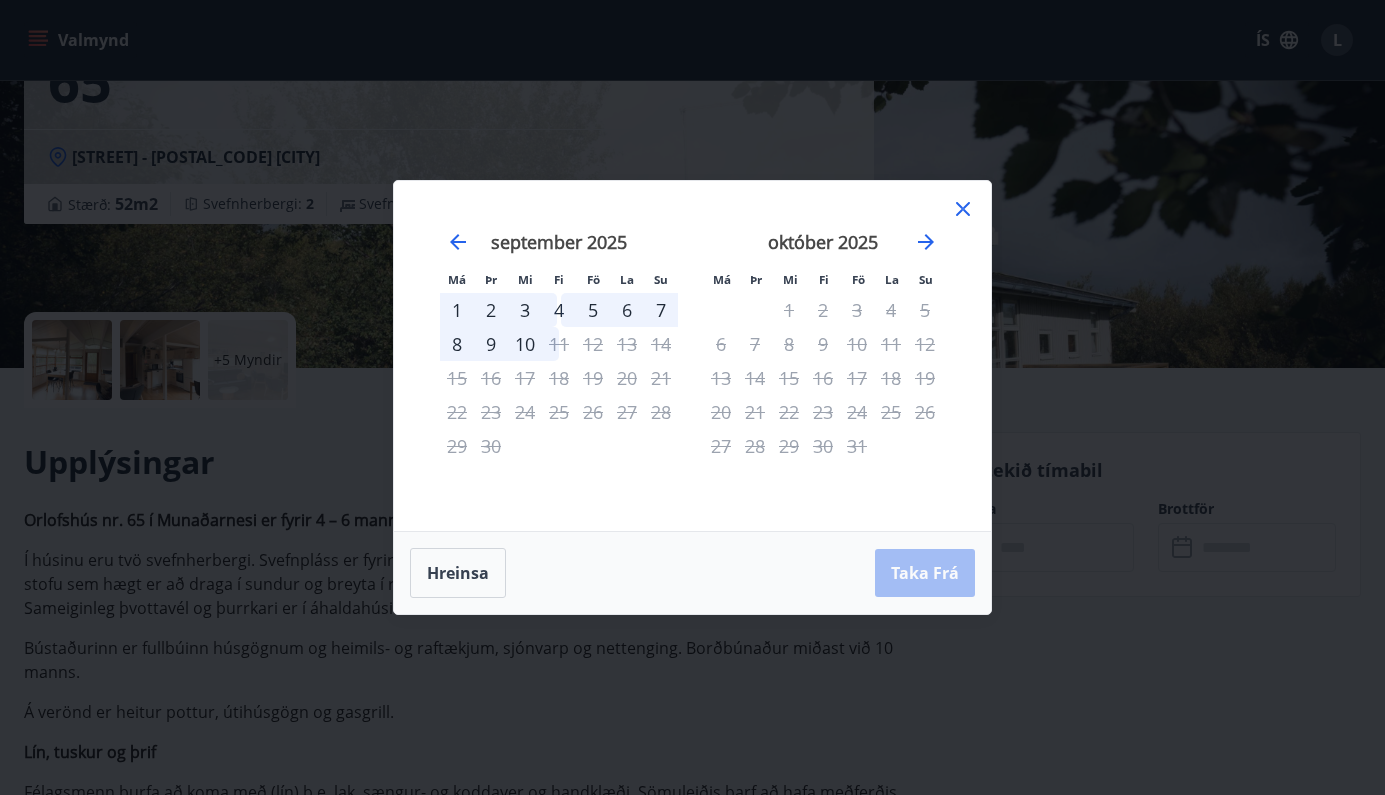 click 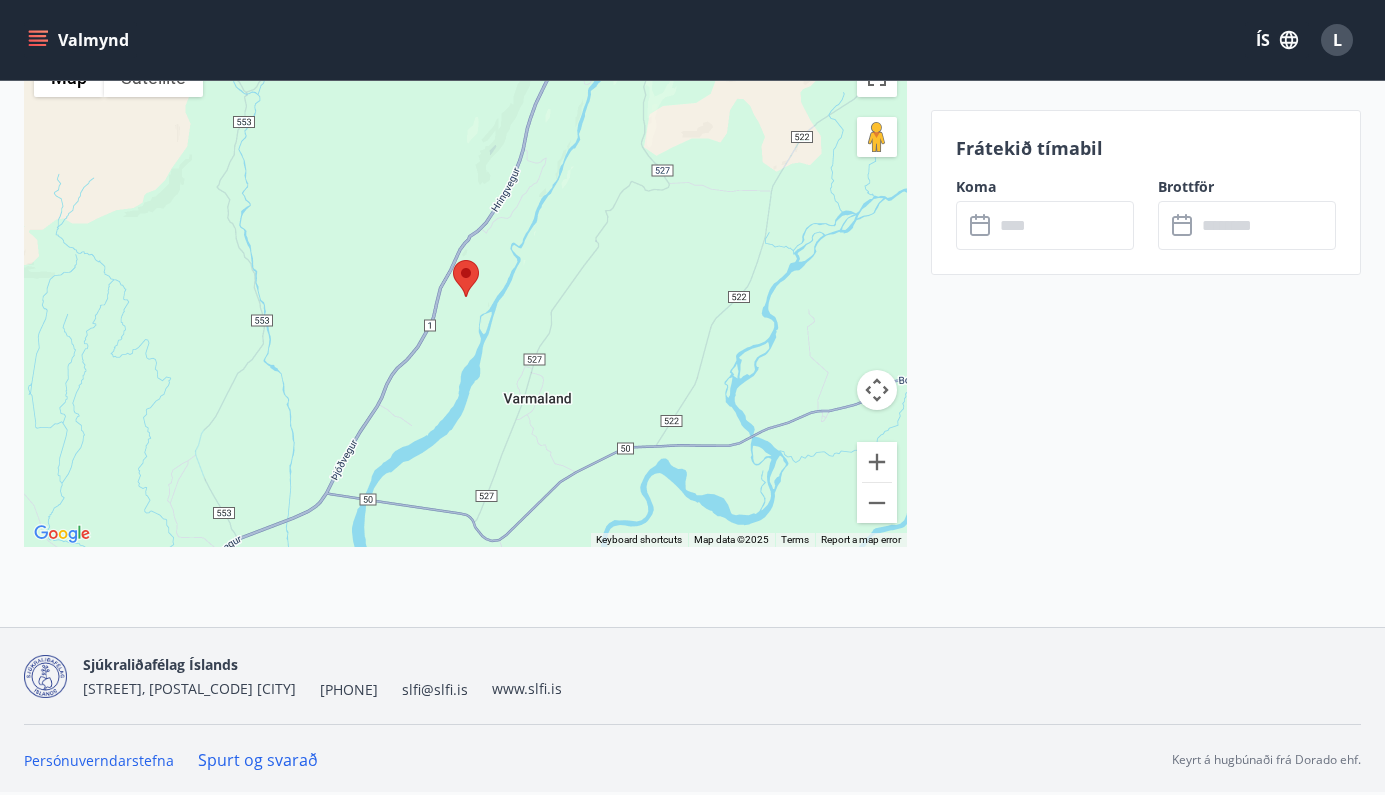 scroll, scrollTop: 3412, scrollLeft: 0, axis: vertical 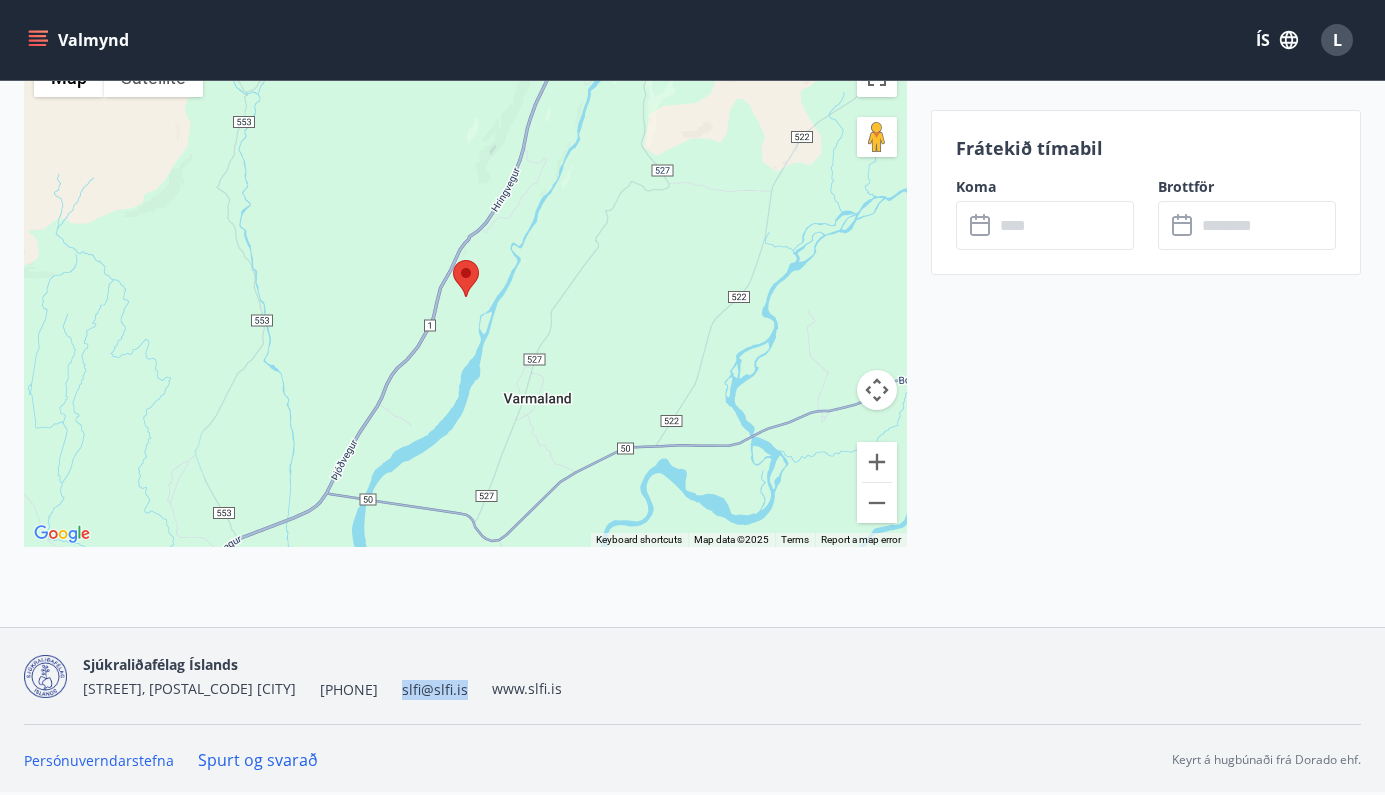 drag, startPoint x: 415, startPoint y: 690, endPoint x: 490, endPoint y: 695, distance: 75.16648 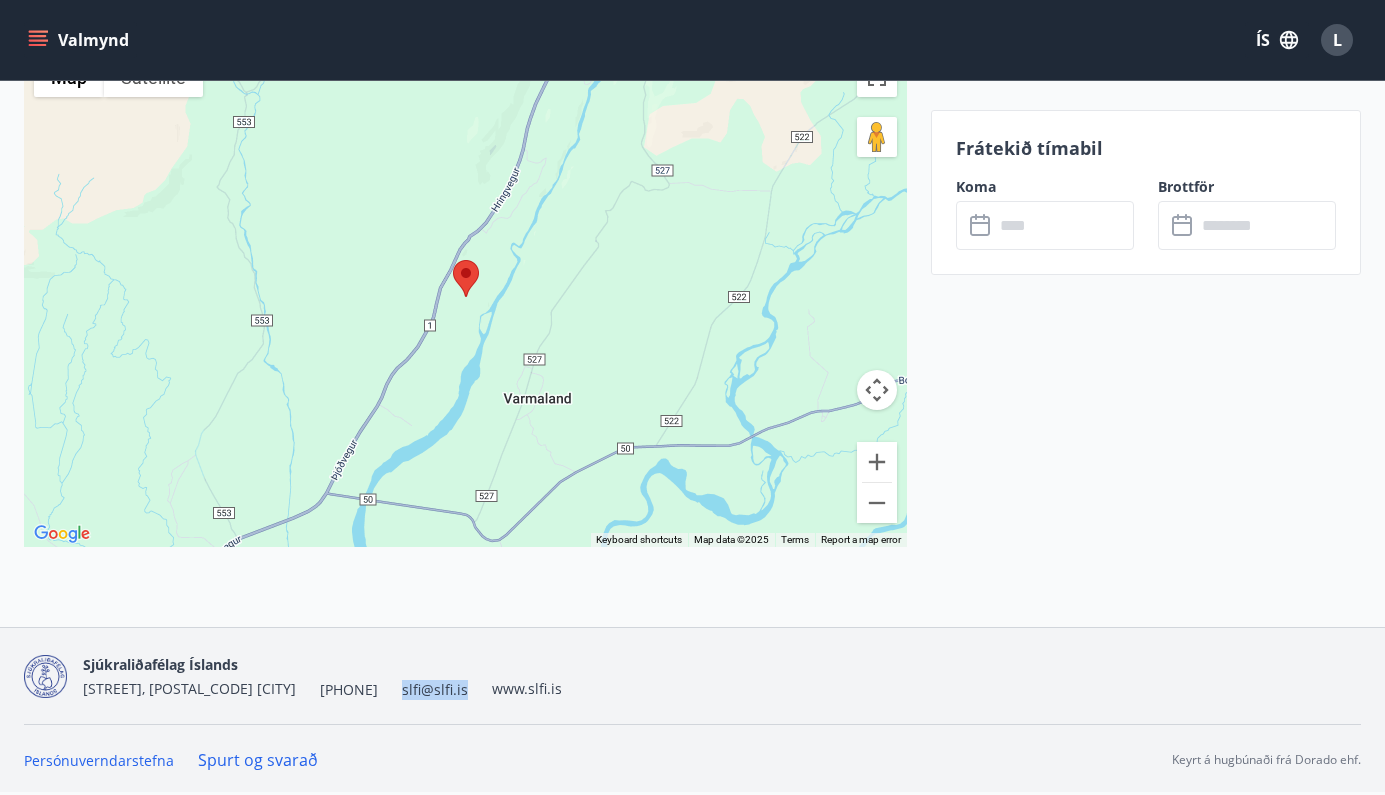 click on "Sjúkraliðafélag Íslands Grensásvegi 16, 108 [CITY] [PHONE] [EMAIL] www.slfi.is" at bounding box center [322, 676] 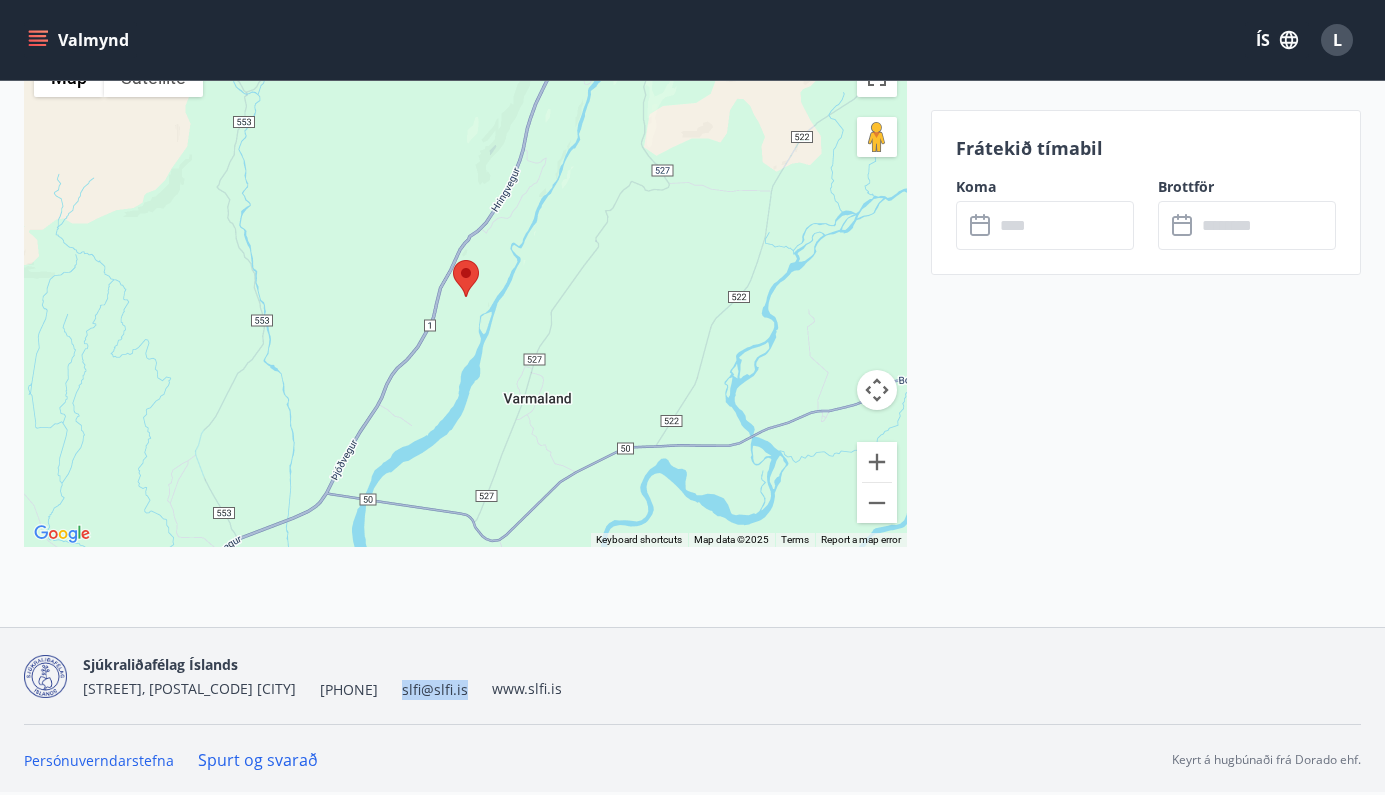 copy on "slfi@slfi.is" 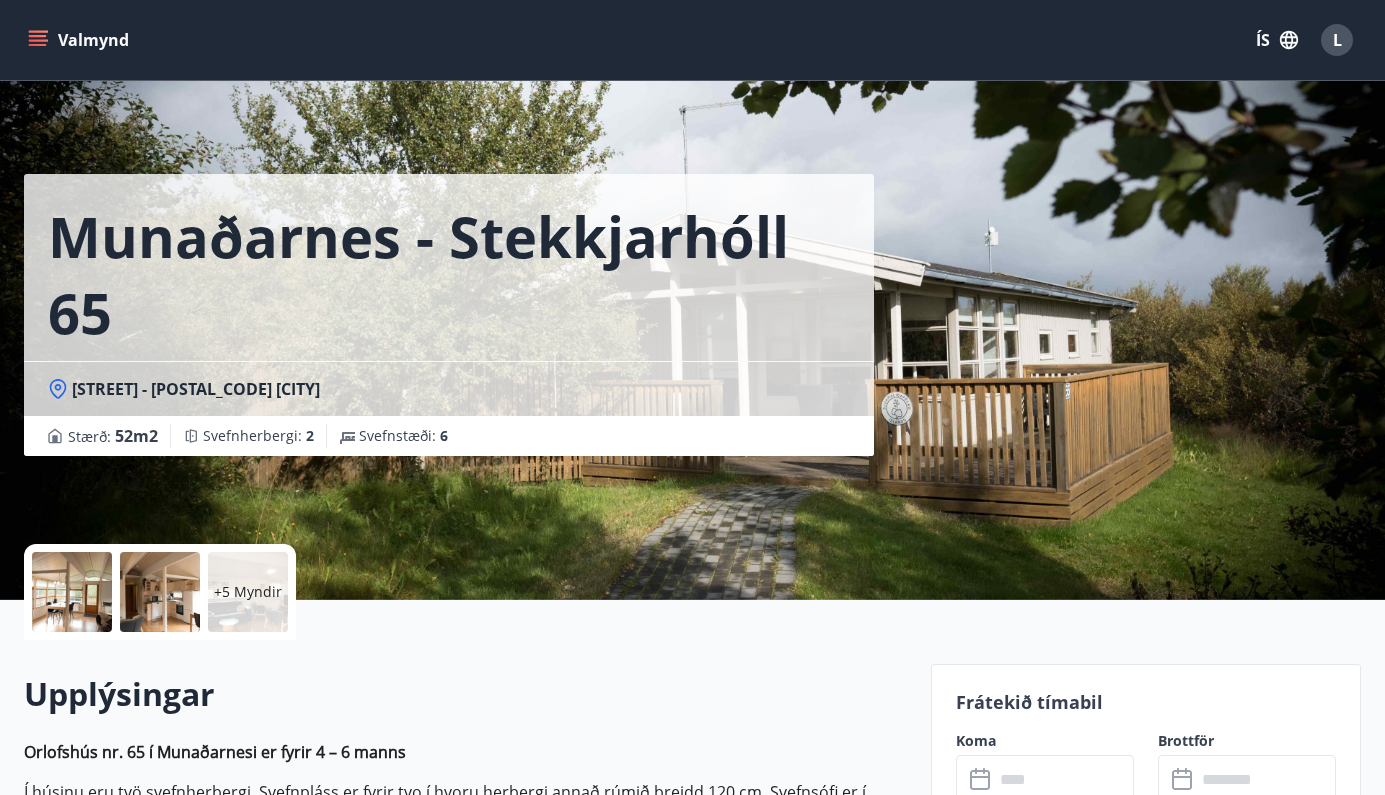 scroll, scrollTop: 0, scrollLeft: 0, axis: both 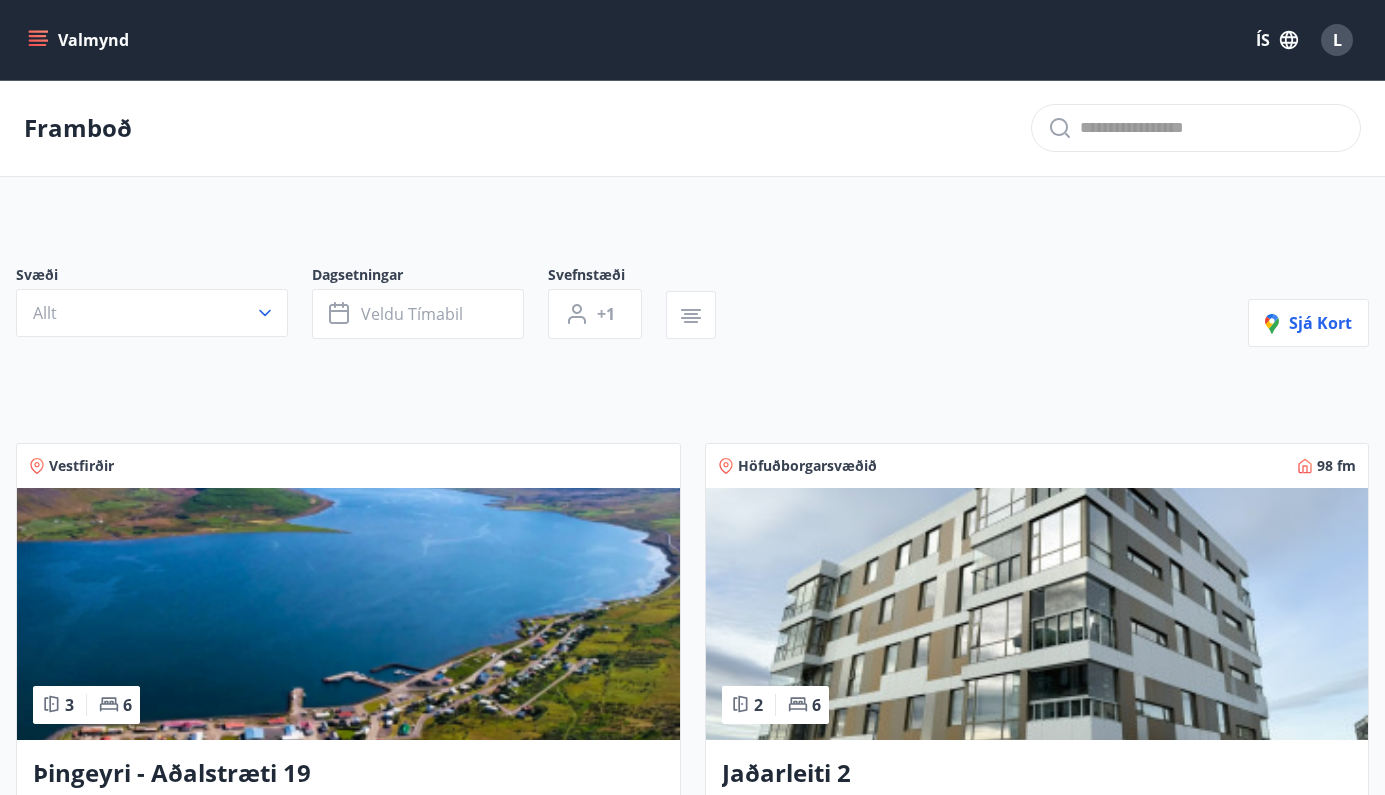 click on "Svæði Allt Dagsetningar Veldu tímabil Svefnstæði +1 Sjá kort Vestfirðir 3 6 Þingeyri - Aðalstræti 19 Rúmgóð 90fm hæð og ris í tvíbýli með svefnaðstöðu fyrir 6 manns Nánar Höfuðborgarsvæðið 98 fm 2 6 Jaðarleiti 2 Íbúðin er 98 fm með svefnaðstöðu fyrir 6 manns Nánar Vesturland 87 fm 3 6 Munaðarnes - Stekkjarhóll 62 Húsið er 87 fm með svefnaðstöðu fyrir 6 manns Nánar Vesturland 52 fm 2 6 Munaðarnes - Stekkjarhóll 65 Húsið er 60 fm með svefnaðstöðu fyrir 8 manns Nánar Vesturland 82 fm 3 8 Munaðarnes - Víðihlíð Húsið er 82 fm með svefnaðstöðu fyrir 8 manns Nánar Höfuðborgarsvæðið 1 Félagsaðstaða SLFÍ Salurinn rúmar um 100 manns í standandi veislu og hægt er að halda matarveislur Nánar Erlendis 75 fm 2 6 Spánn Quesada Húsið er 75 fm með svefnaðstöðu fyrir 6 manns Nánar Vesturland 3 5 Stykkishólmur - Laufásvegur 35 Húsið er 60 fm með svefnaðstöðu fyrir 8 manns Nánar Höfuðborgarsvæðið 86 fm 2 6 Nánar 98" at bounding box center (692, 3036) 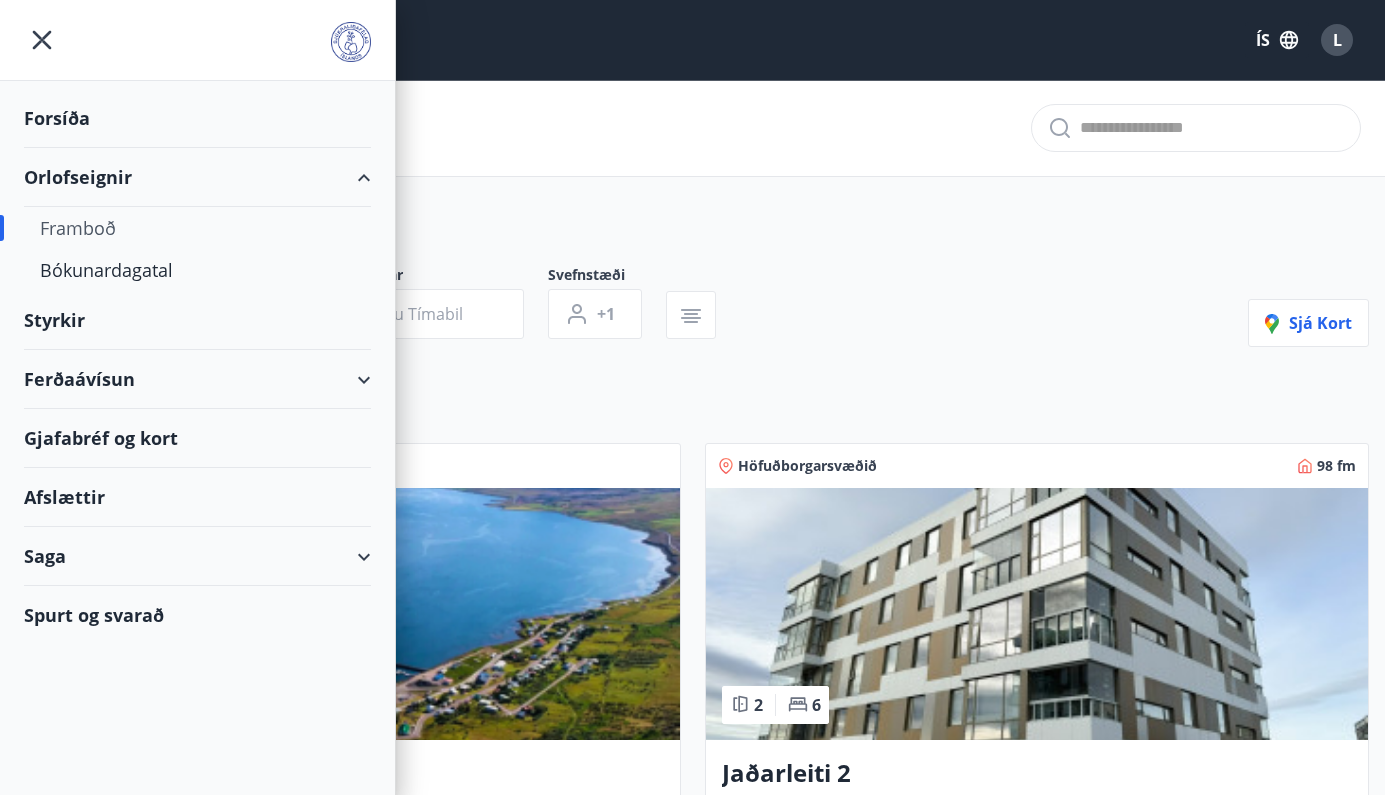 click on "L" at bounding box center [1337, 40] 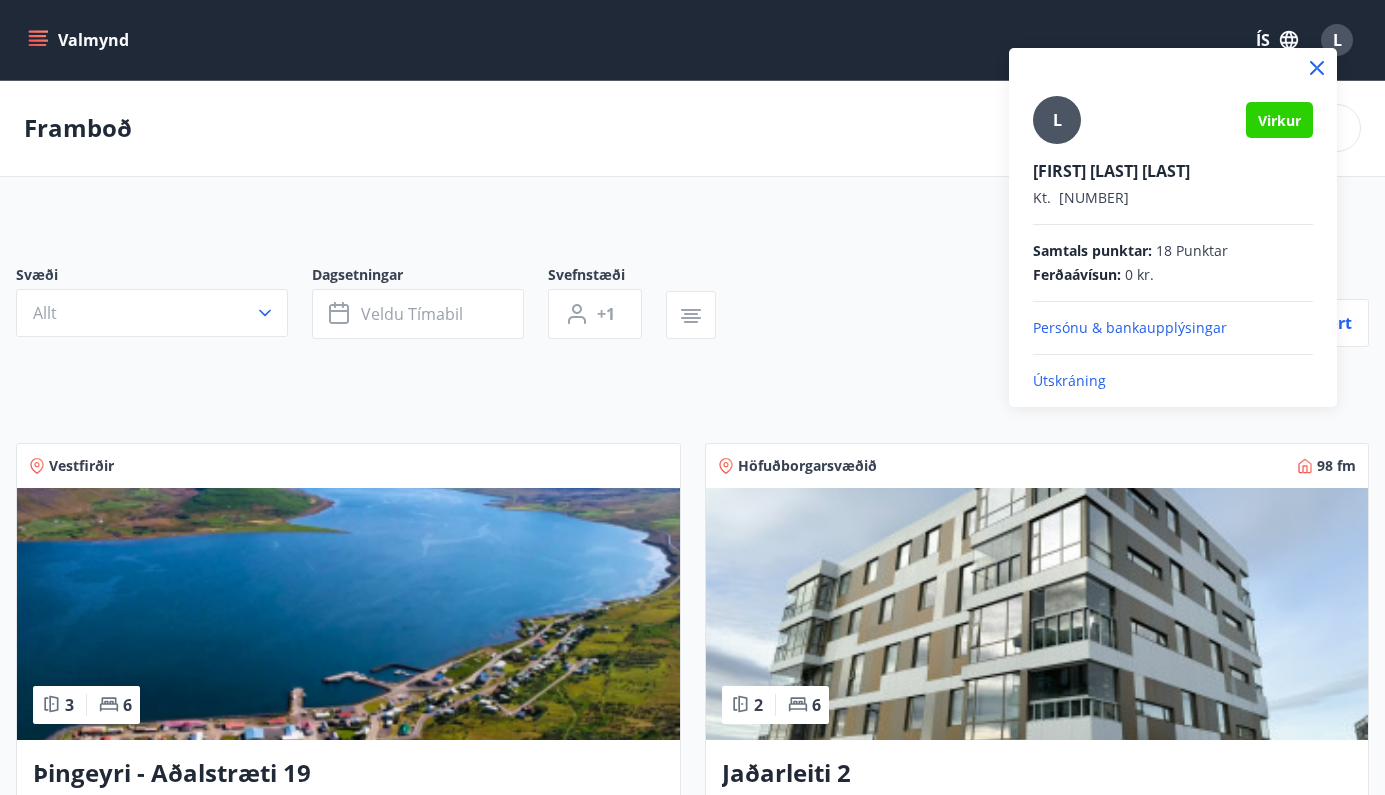 click on "Útskráning" at bounding box center (1173, 381) 